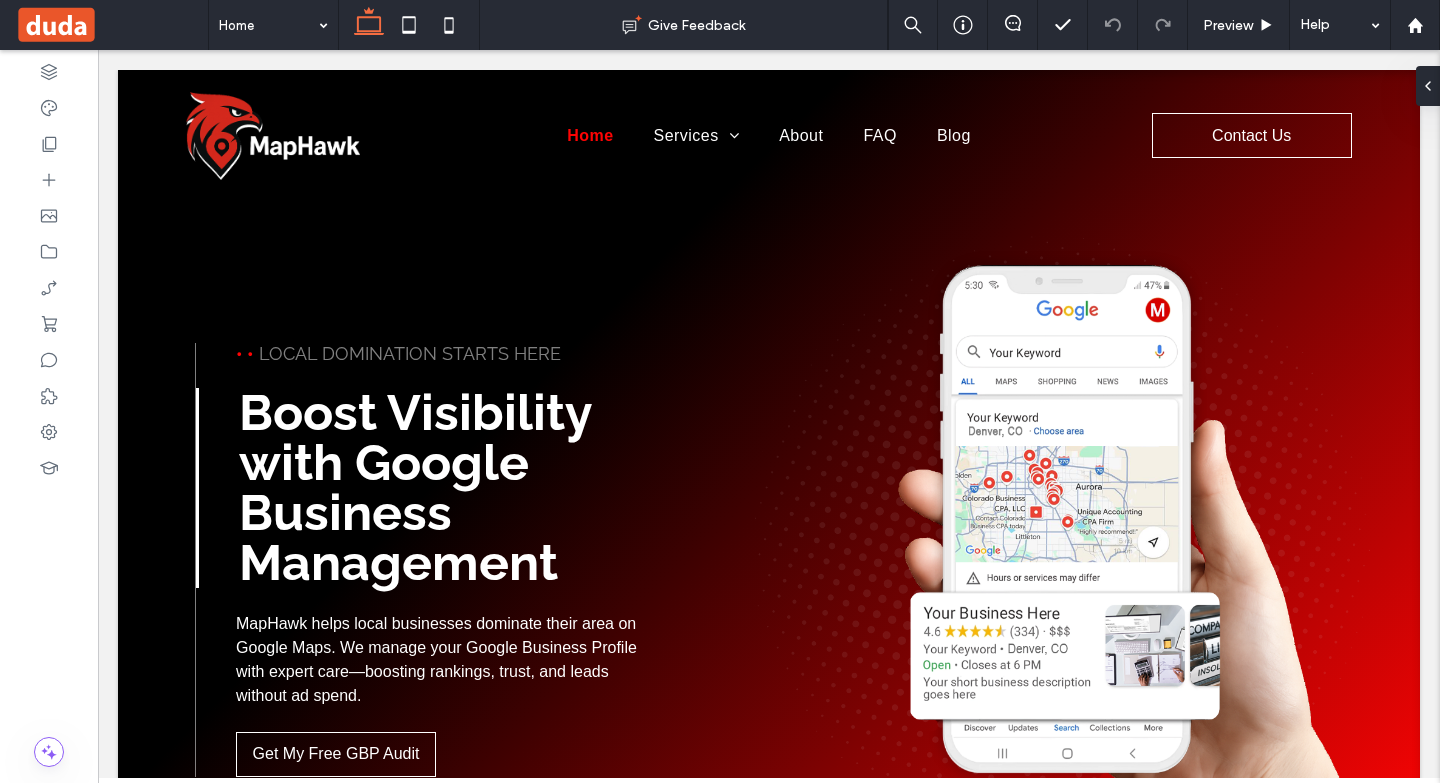 scroll, scrollTop: 0, scrollLeft: 0, axis: both 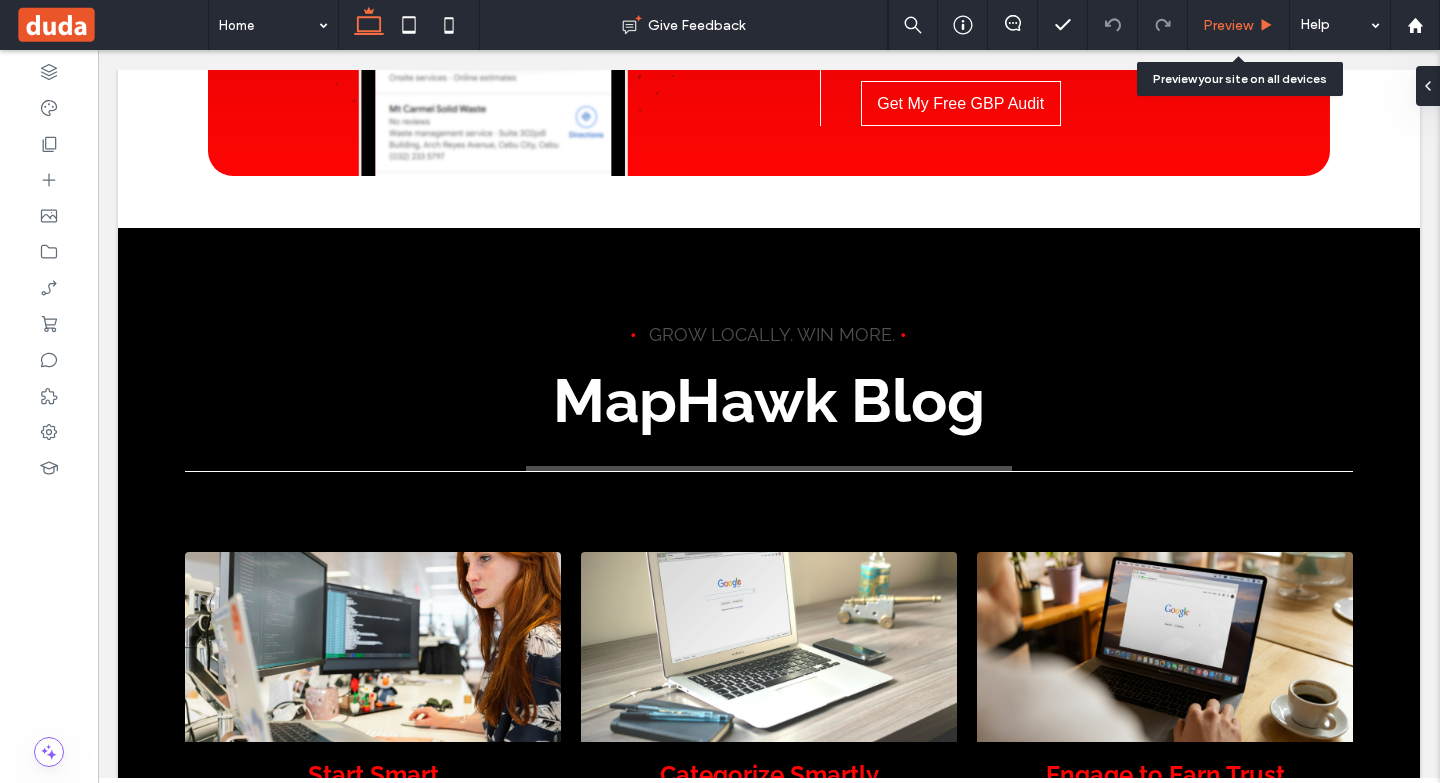 click on "Preview" at bounding box center (1239, 25) 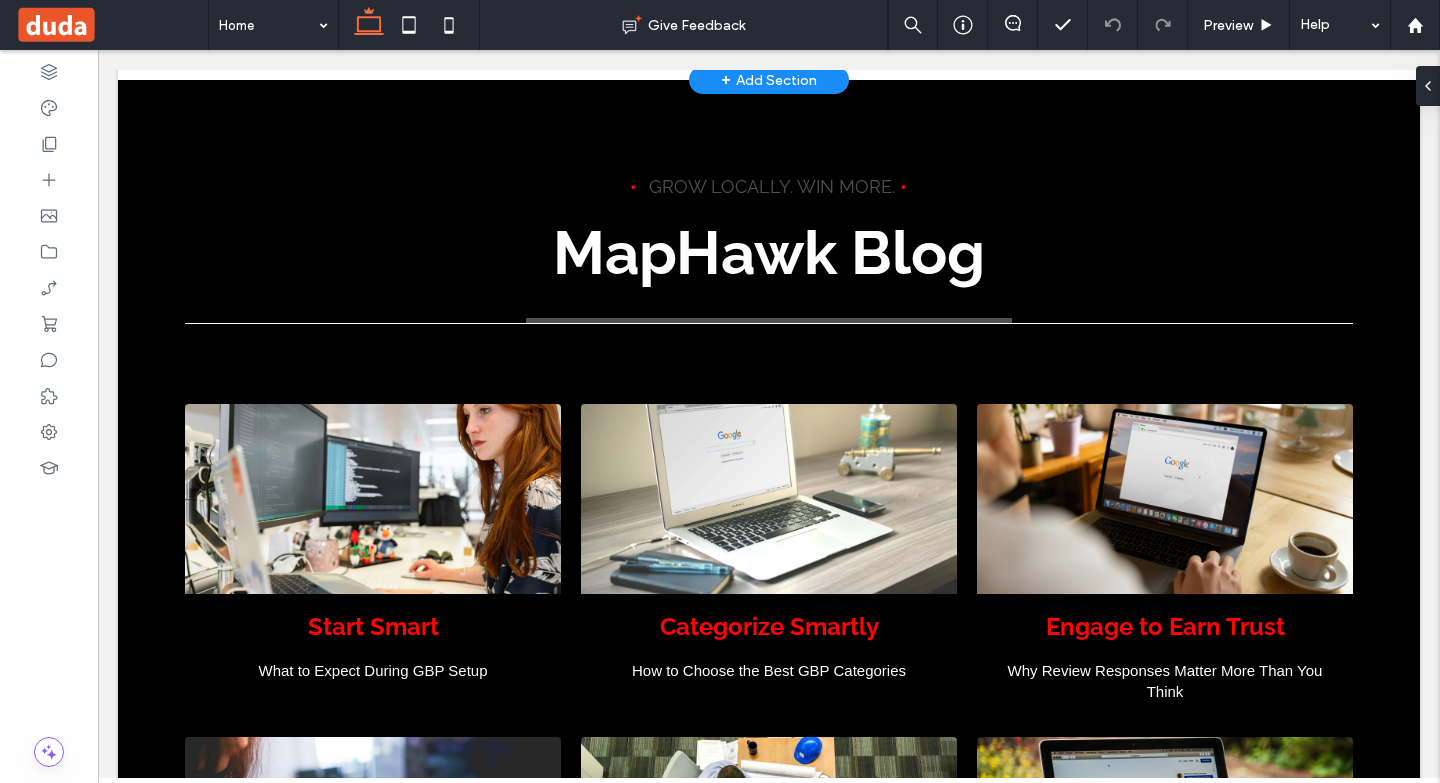 scroll, scrollTop: 4000, scrollLeft: 0, axis: vertical 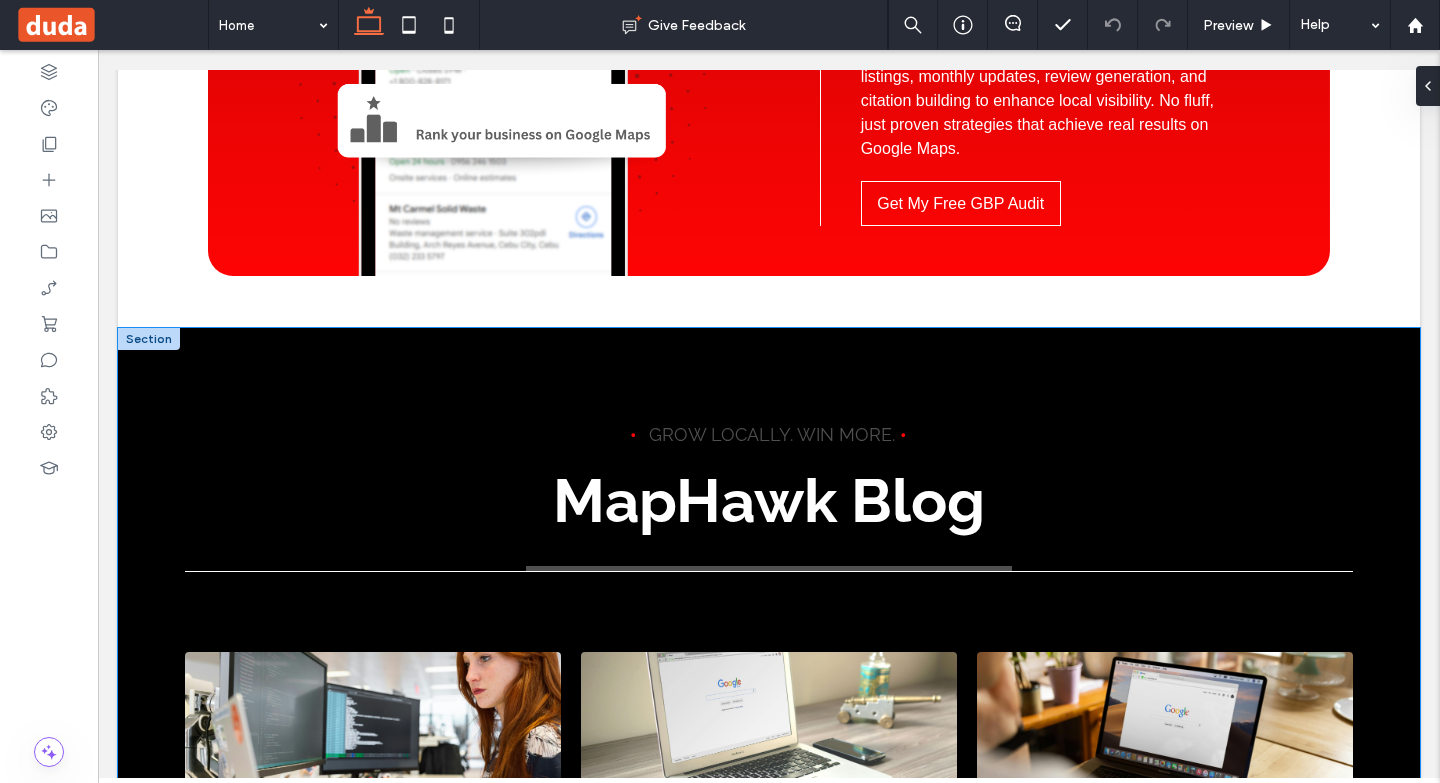 click on "•     Grow Locally. Win More.
•
MapHawk Blog
Start Smart
[DATE]
What to Expect During GBP Setup
Categorize Smartly
[DATE]
How to Choose the Best GBP Categories
Engage to Earn Trust
[DATE]
Why Review Responses Matter More Than You Think
Avoid Costly Errors
[DATE]
Common GBP Optimization Mistakes (And How to Fix Them)
Stay Visible
[DATE]
Why Ongoing GBP Management Is the Secret to Ranking Consistently on Google Maps
Make It Count
[DATE]
Just Claimed Your GBP?                                                              Do These Things Next
Rate Us" at bounding box center (769, 908) 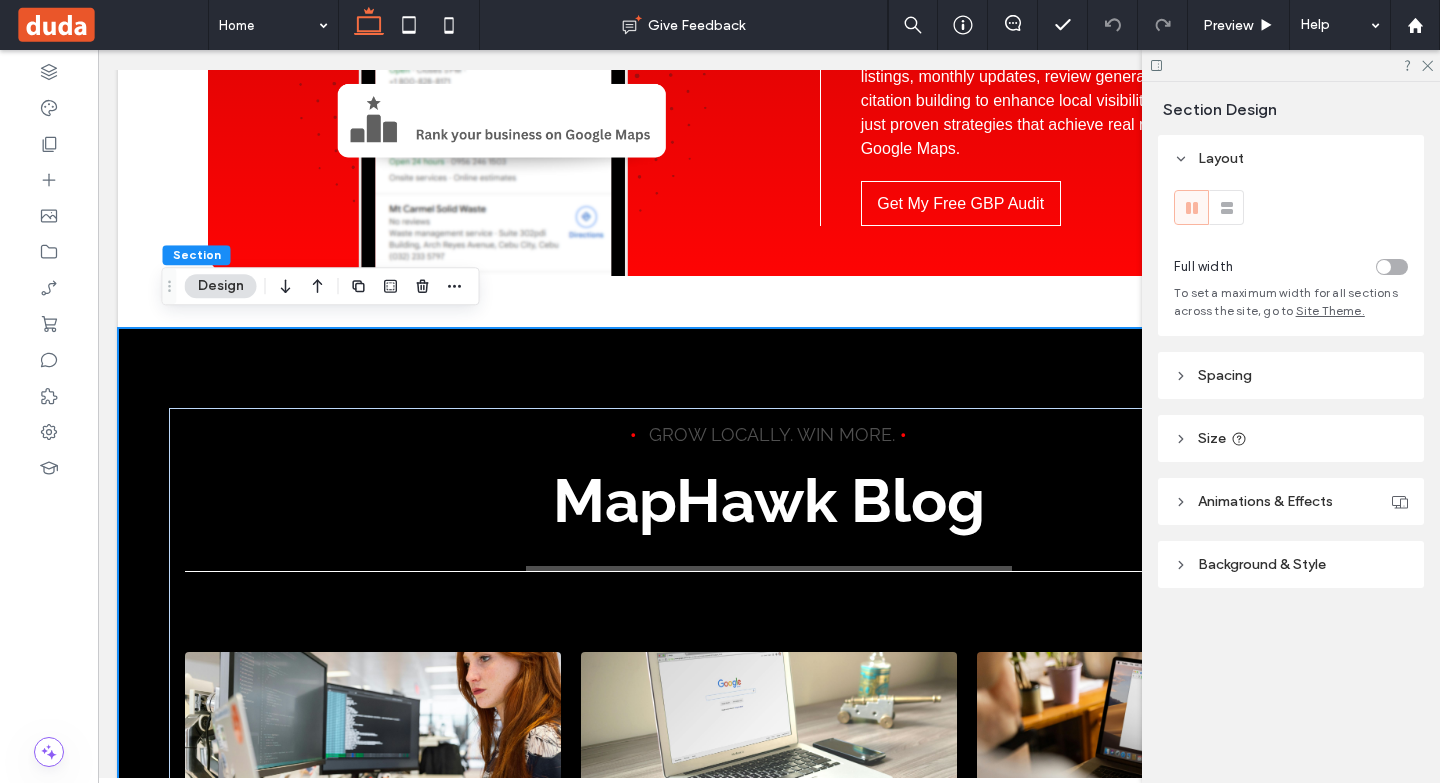 click on "Background & Style" at bounding box center (1291, 564) 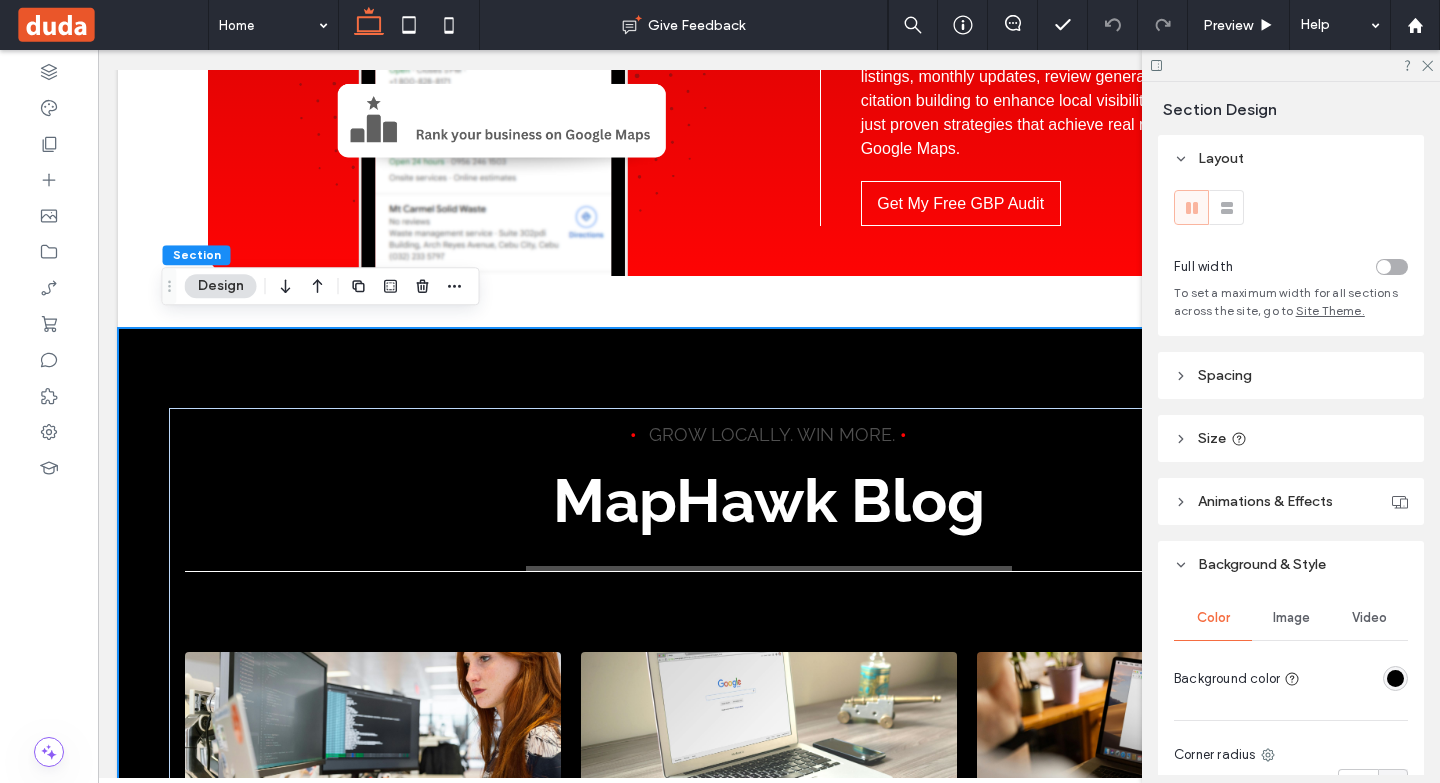 click on "Image" at bounding box center [1291, 618] 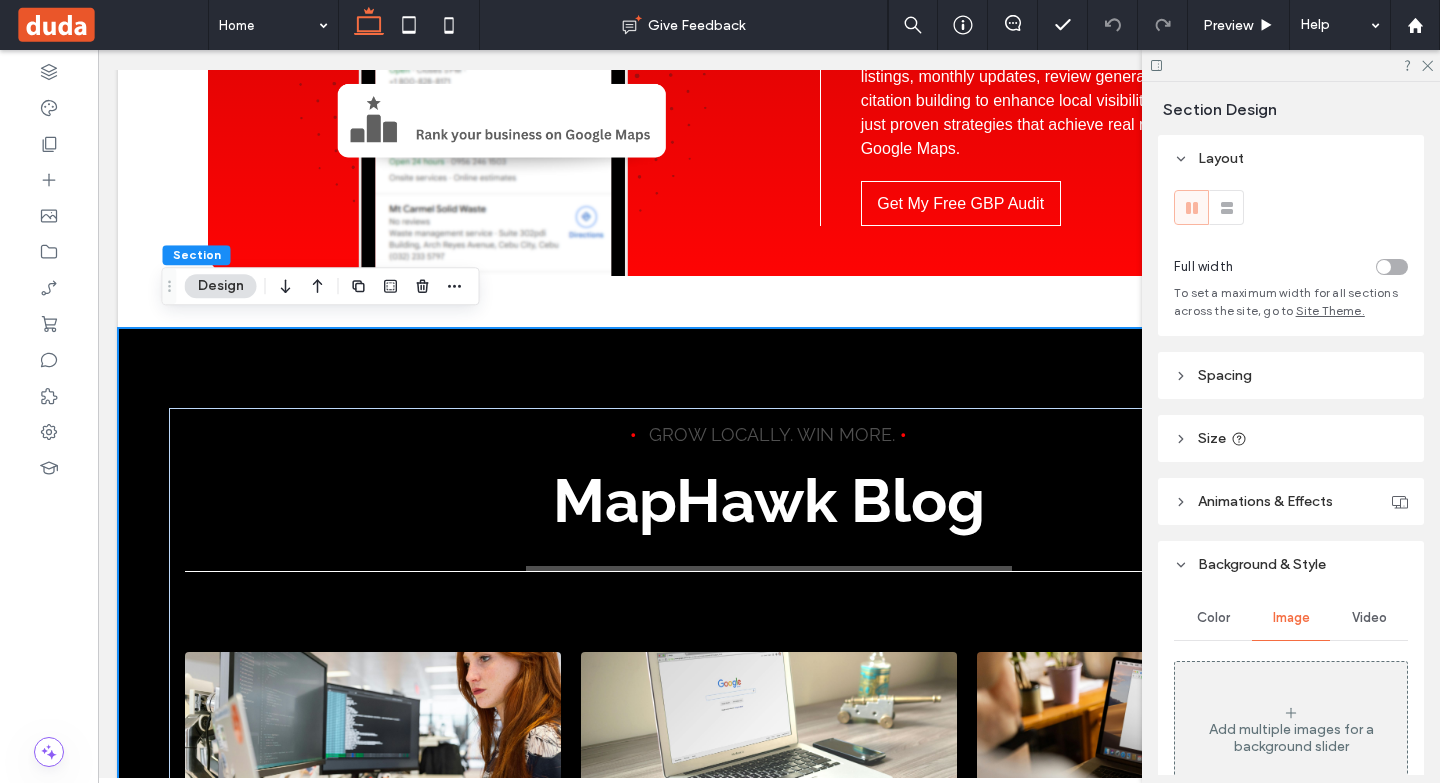 click on "Add multiple images for a background slider" at bounding box center [1291, 730] 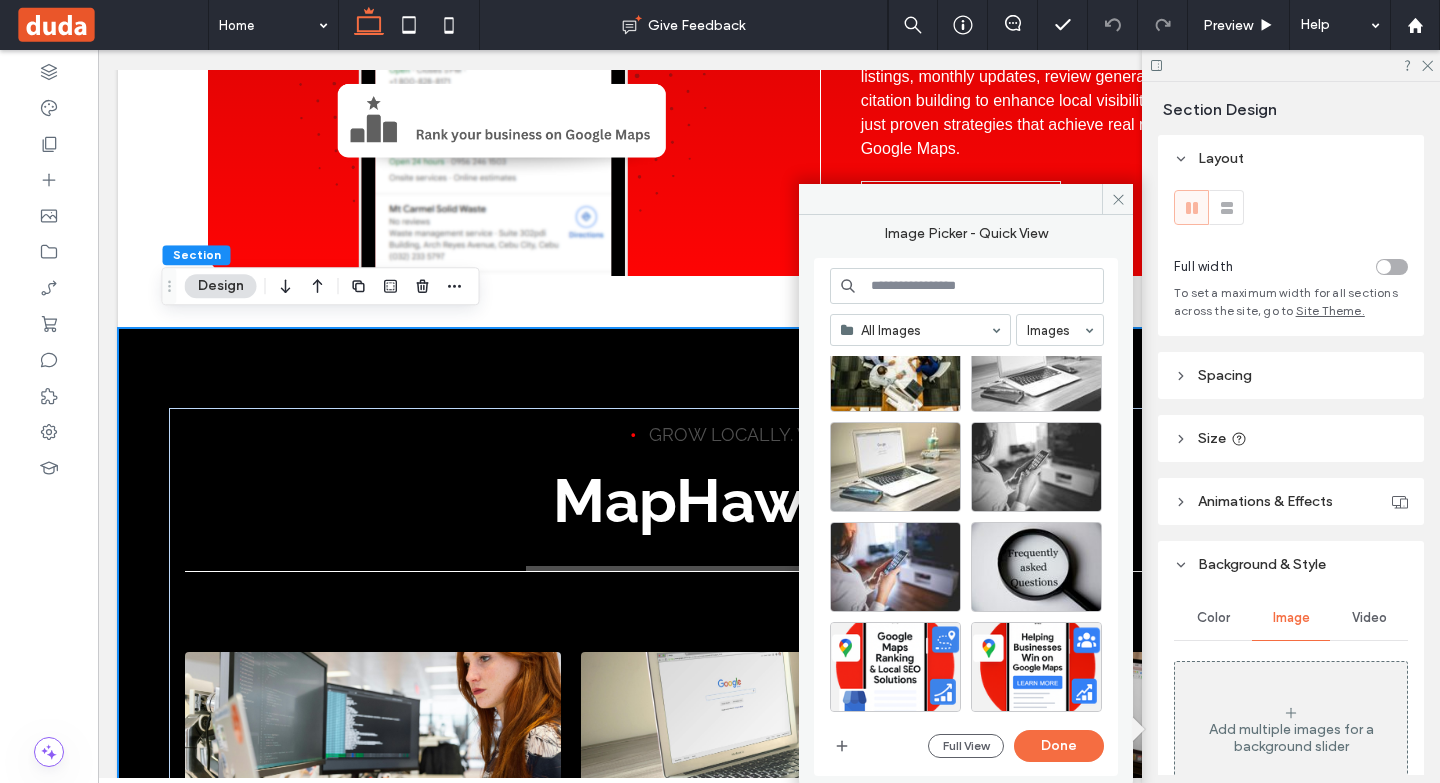 scroll, scrollTop: 866, scrollLeft: 0, axis: vertical 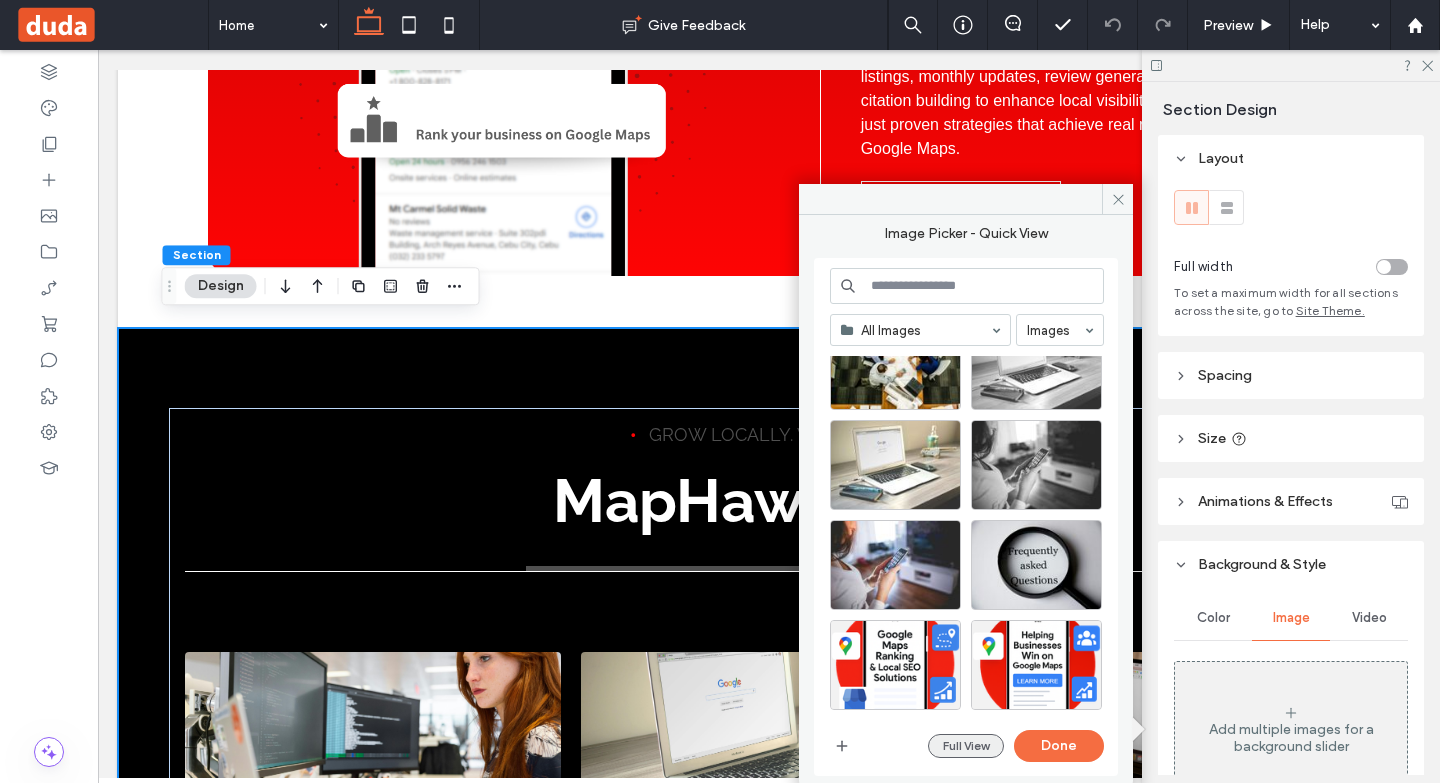 click on "Full View" at bounding box center [966, 746] 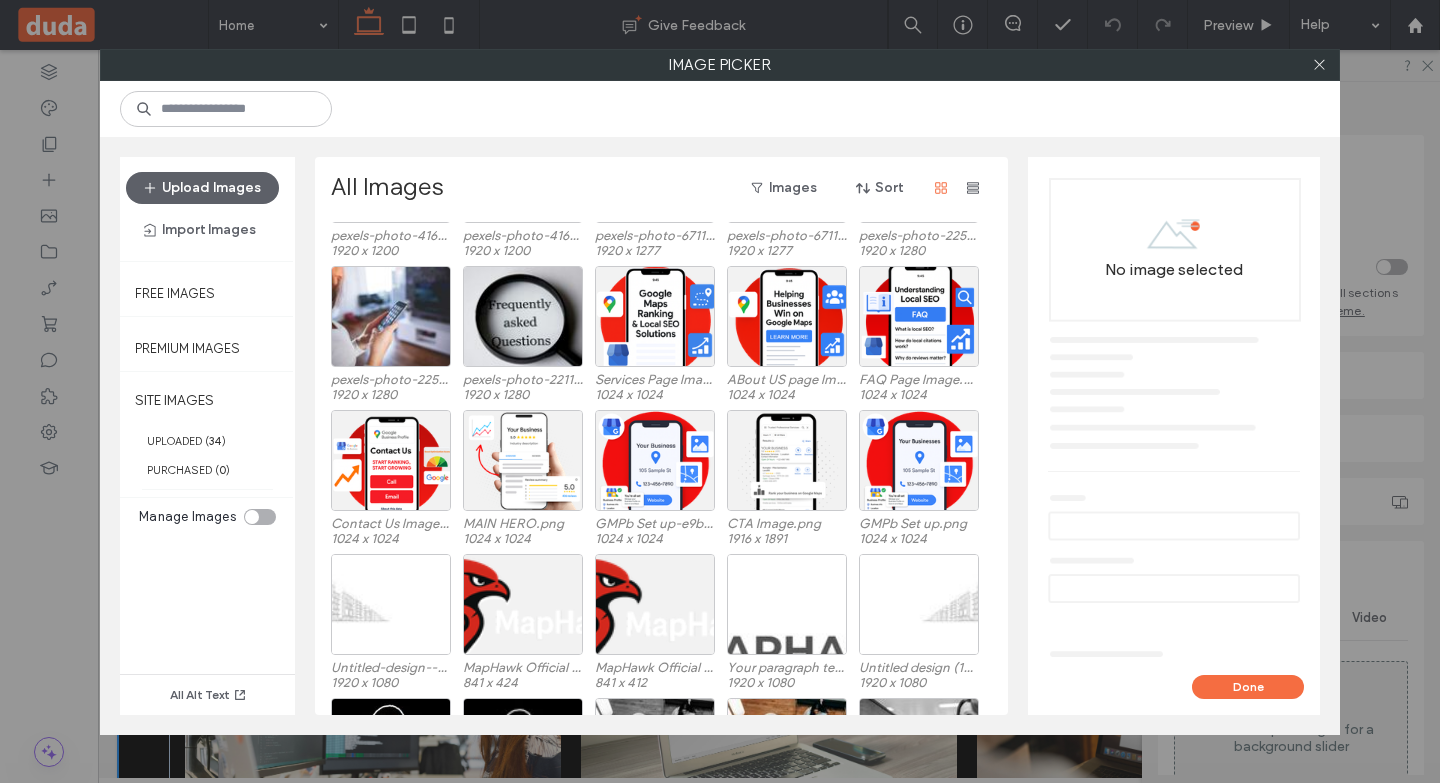scroll, scrollTop: 642, scrollLeft: 0, axis: vertical 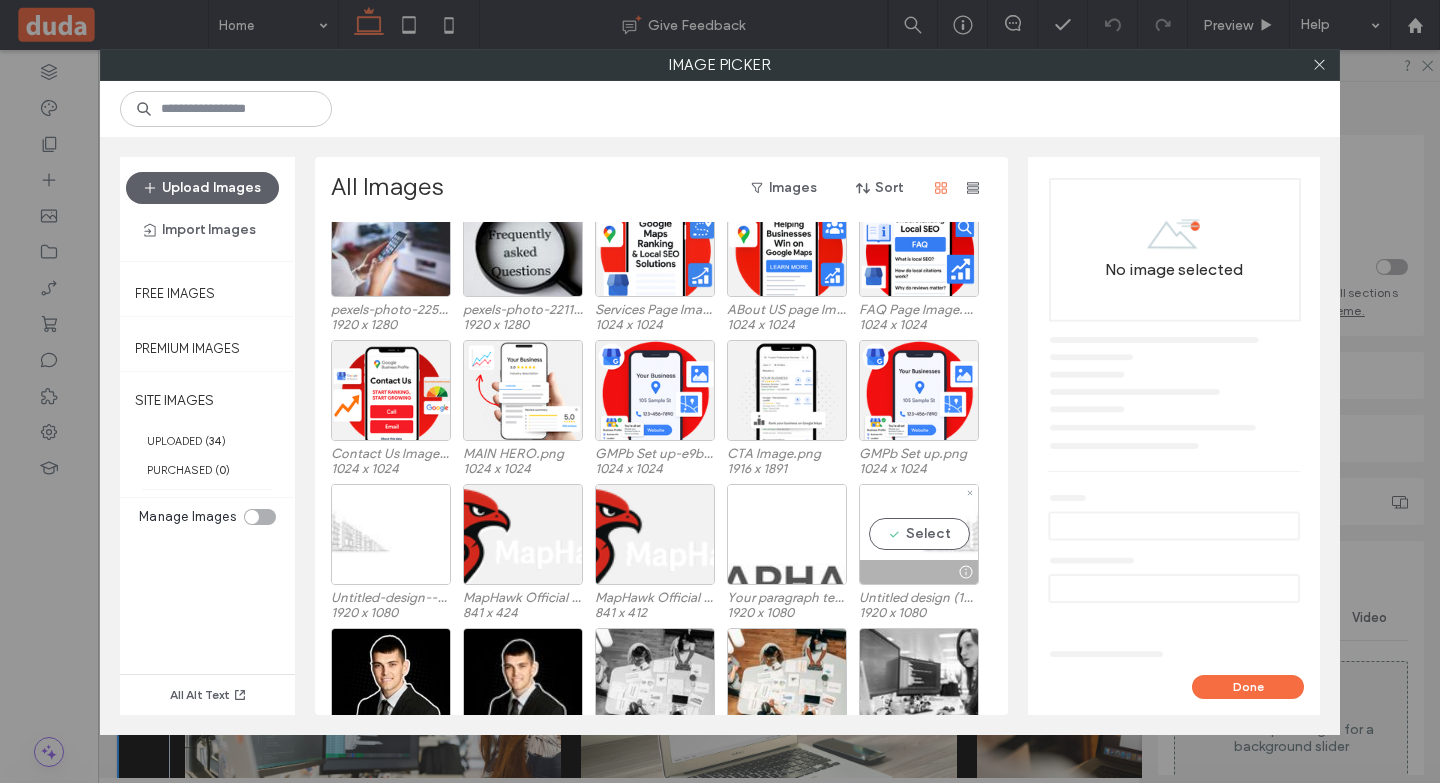 click on "Select" at bounding box center (919, 534) 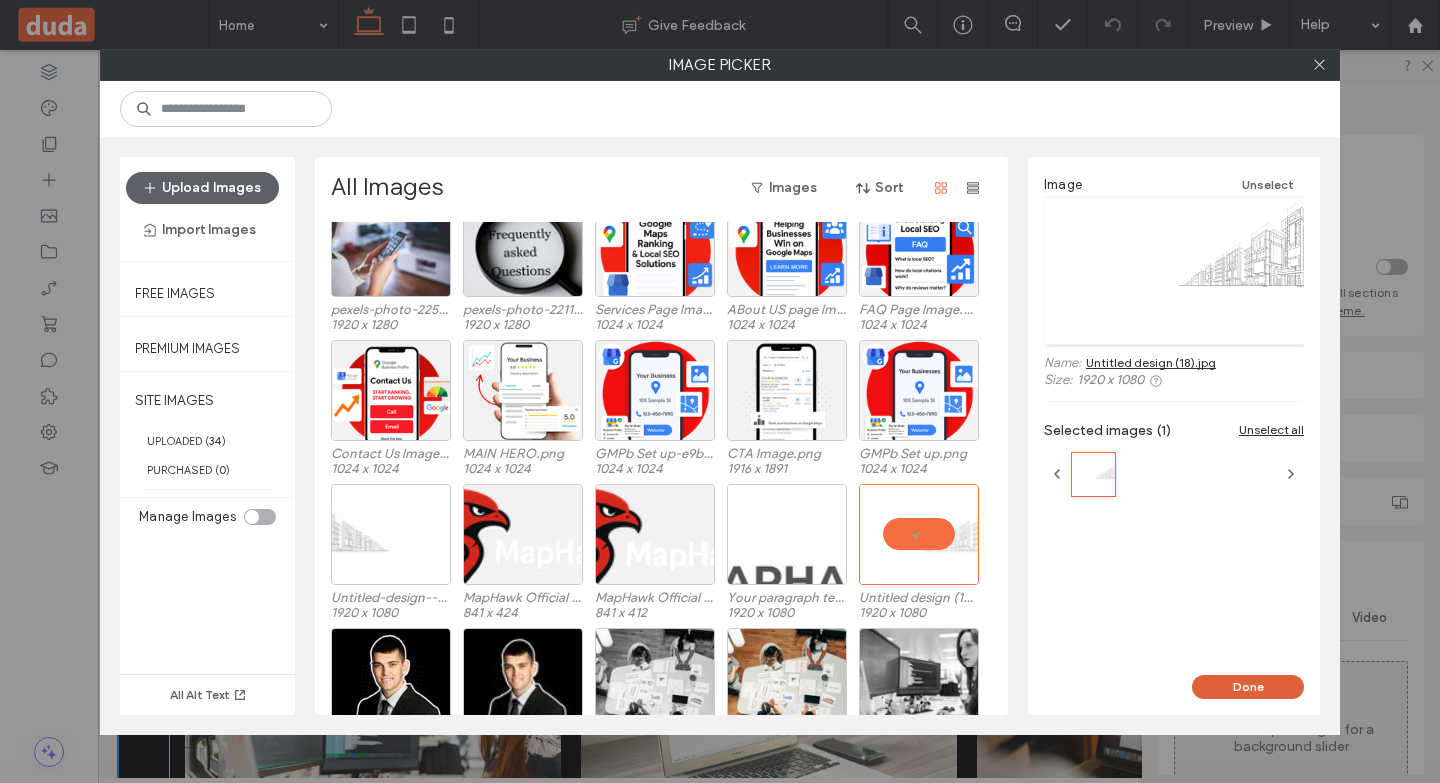 click on "Done" at bounding box center (1248, 687) 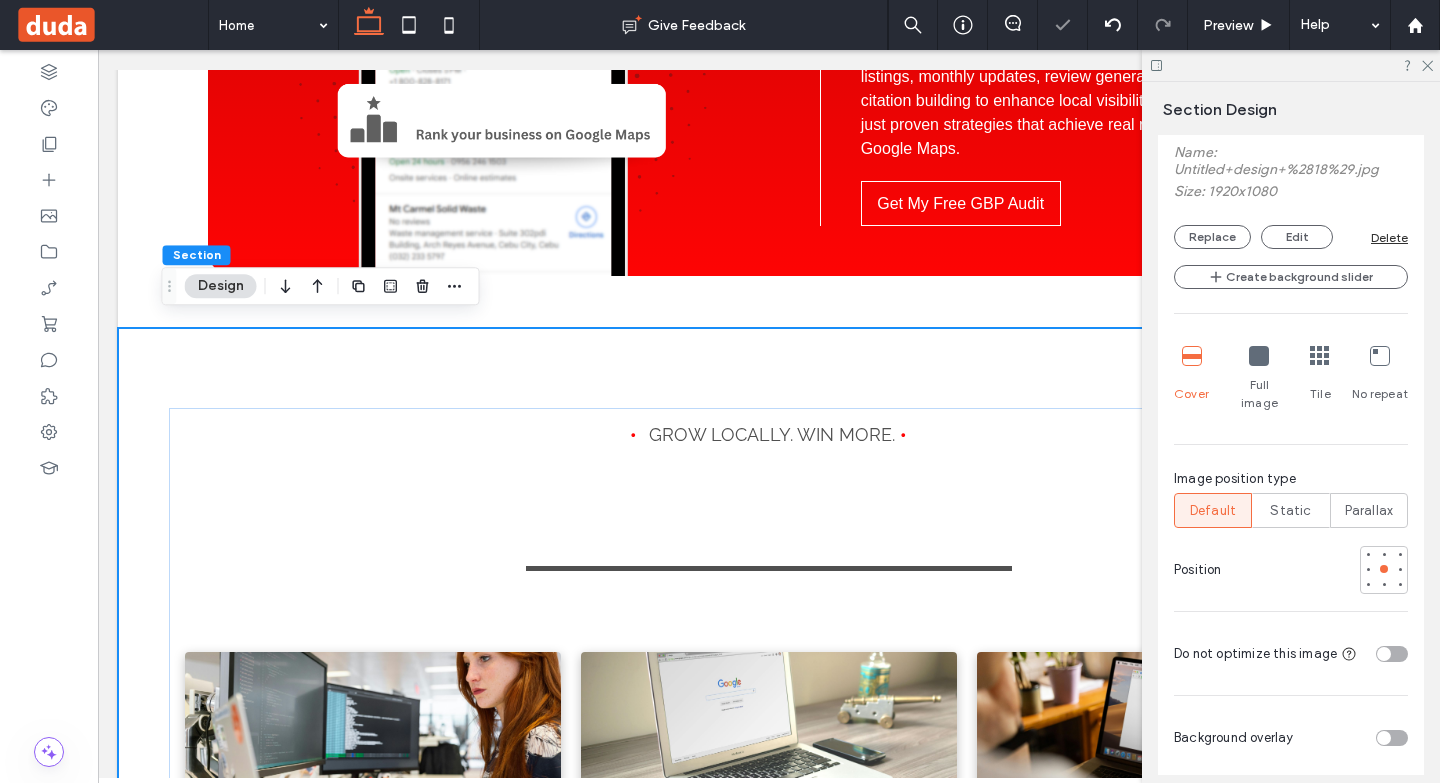 scroll, scrollTop: 700, scrollLeft: 0, axis: vertical 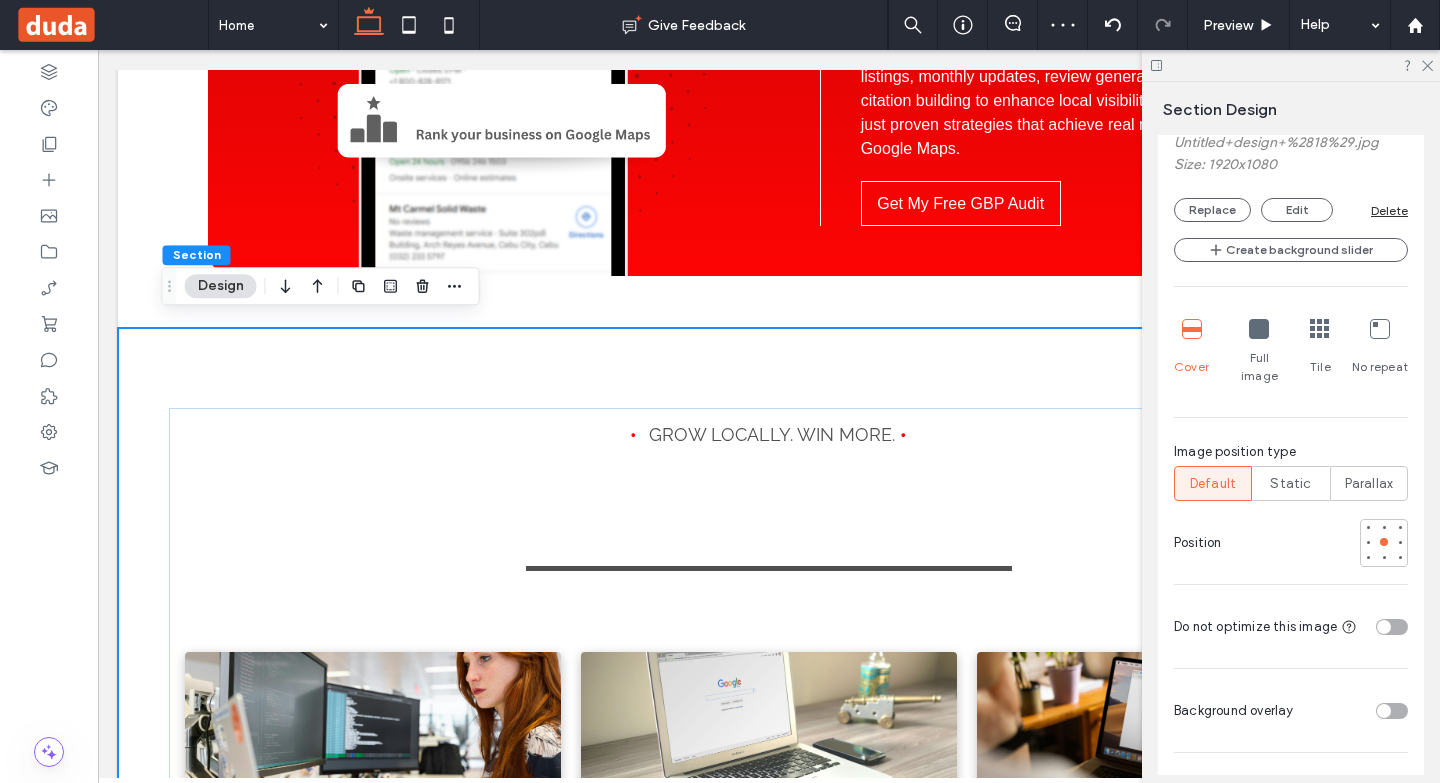 click at bounding box center [1392, 711] 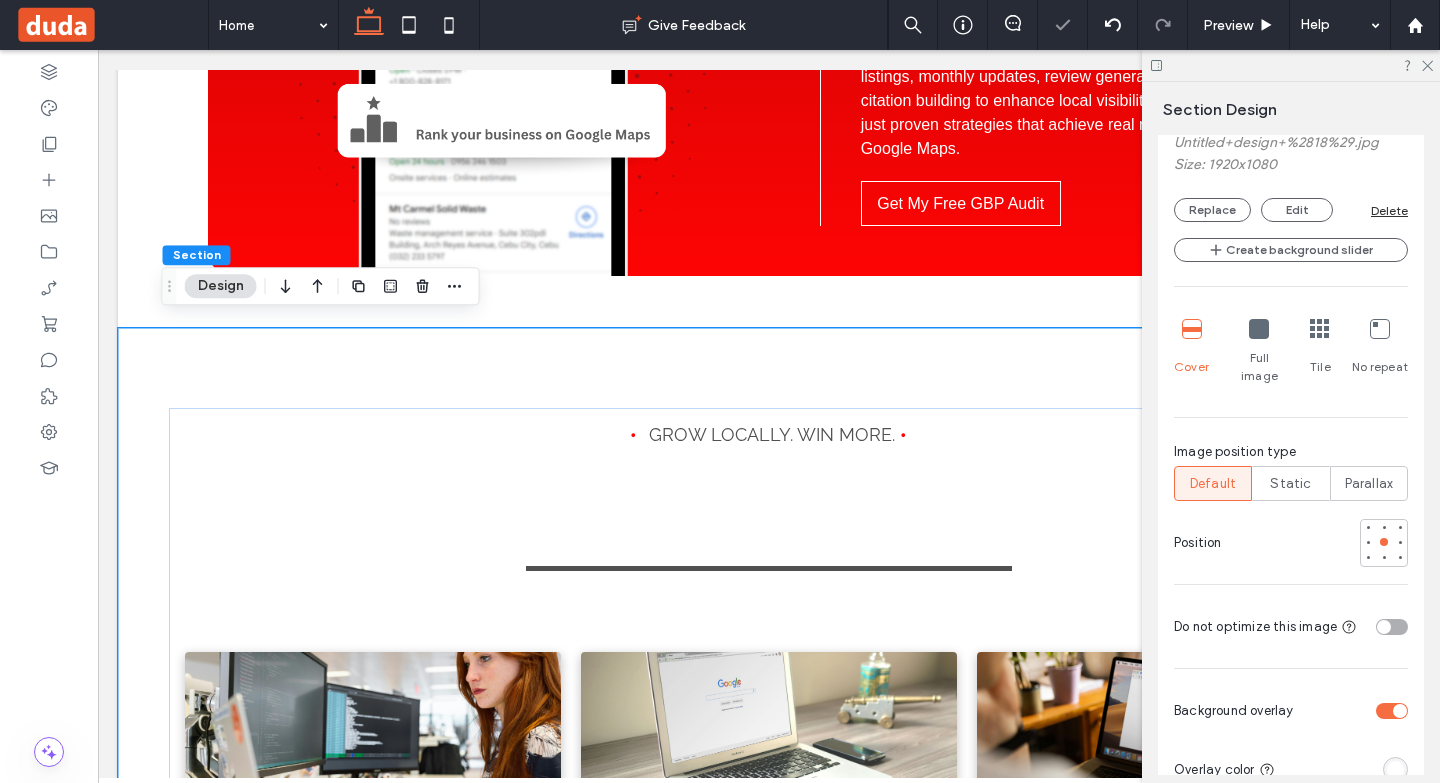 click at bounding box center (1395, 769) 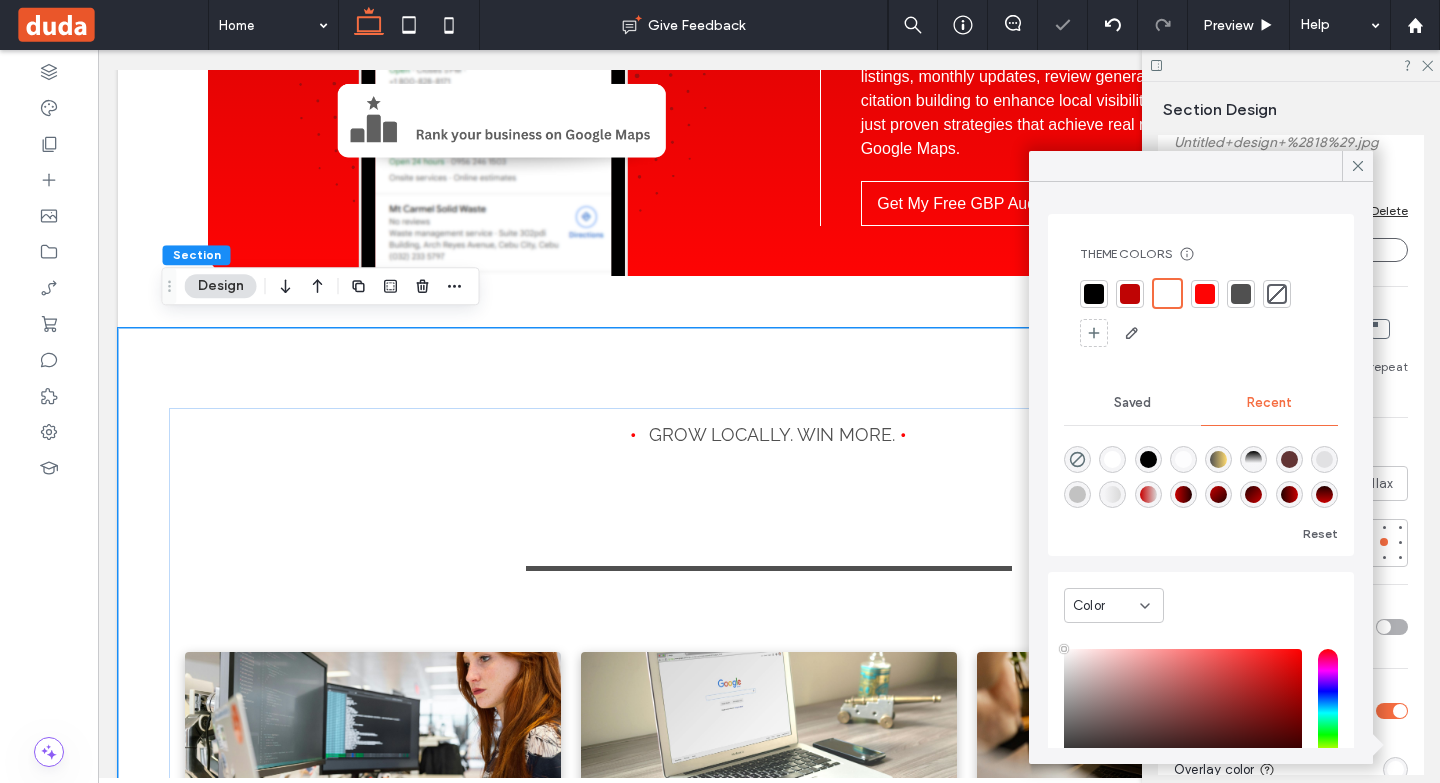 click at bounding box center [1094, 294] 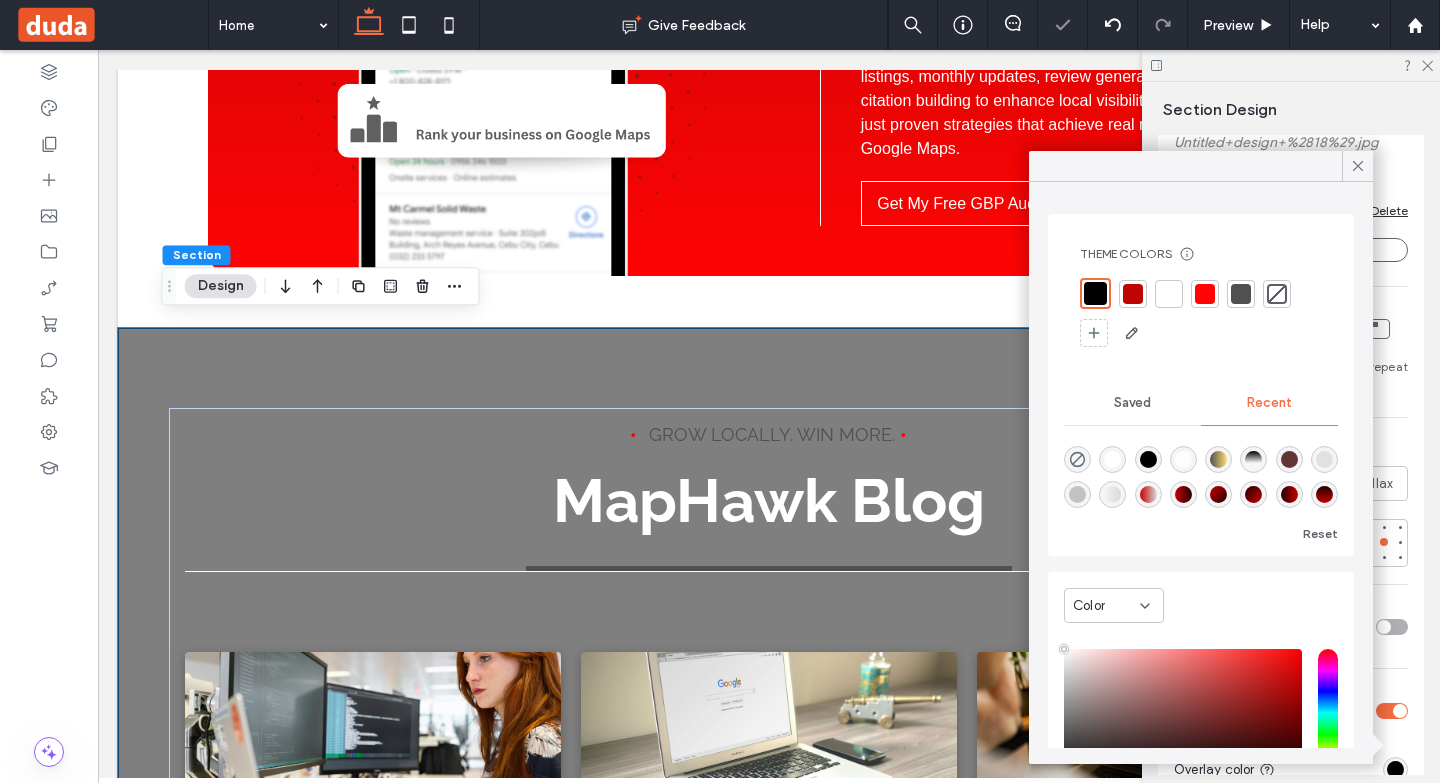 drag, startPoint x: 1362, startPoint y: 171, endPoint x: 1381, endPoint y: 149, distance: 29.068884 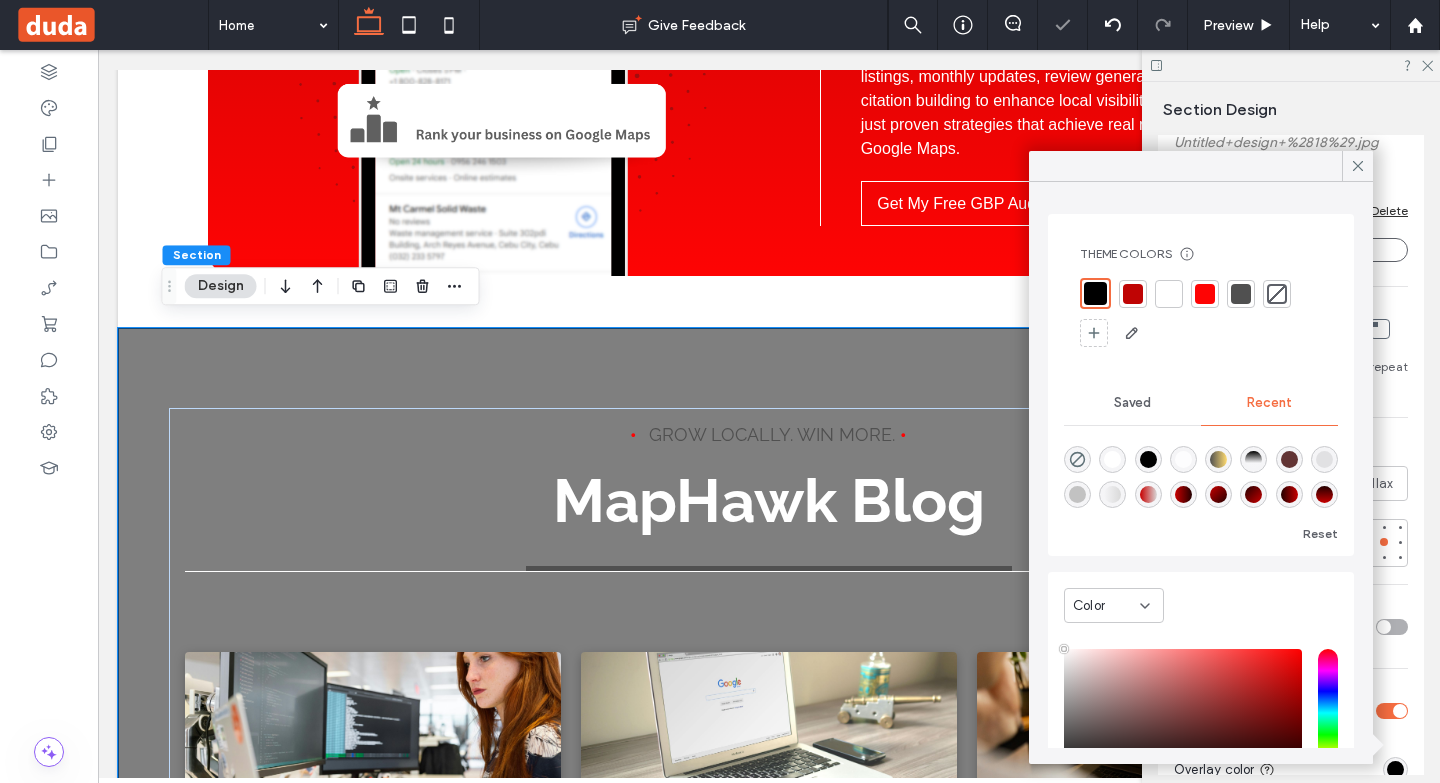 click 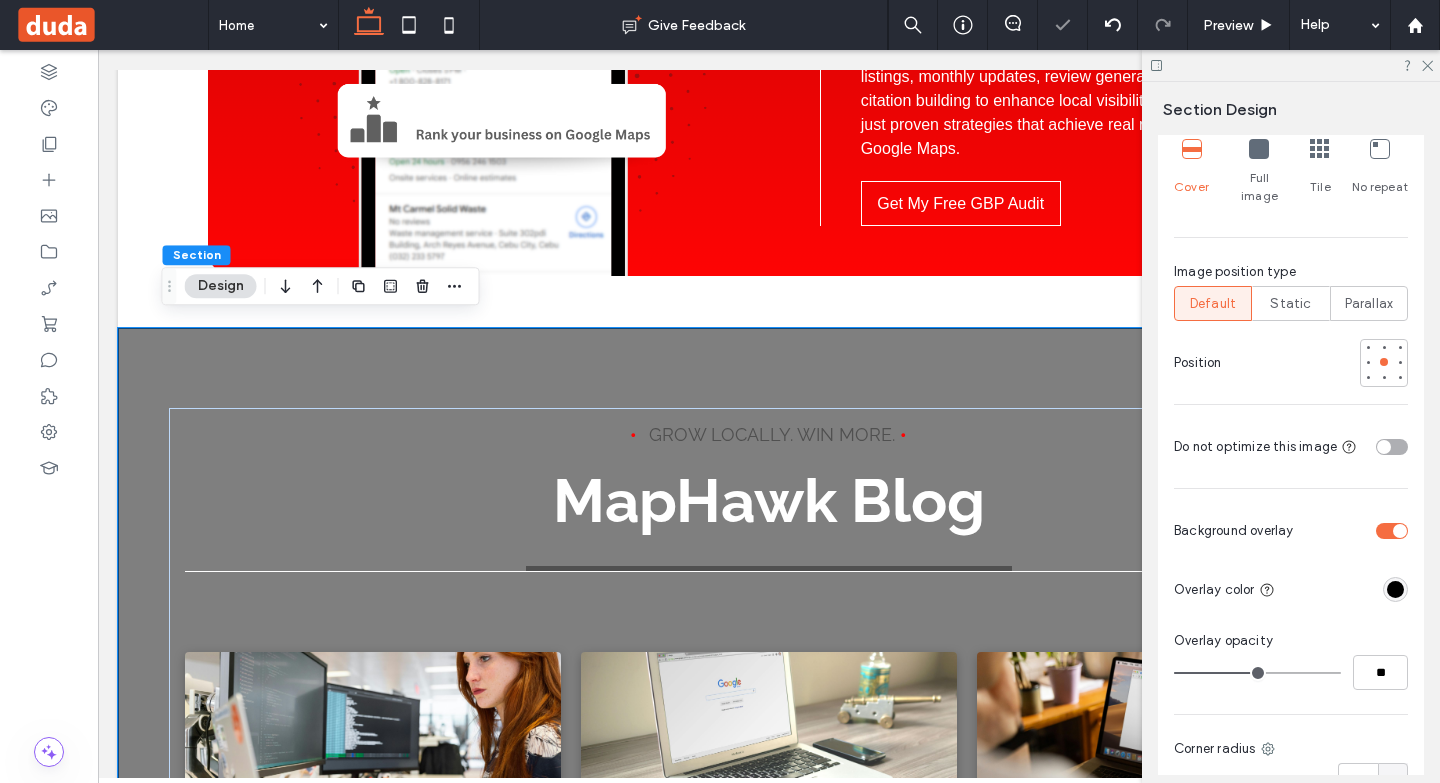 scroll, scrollTop: 1173, scrollLeft: 0, axis: vertical 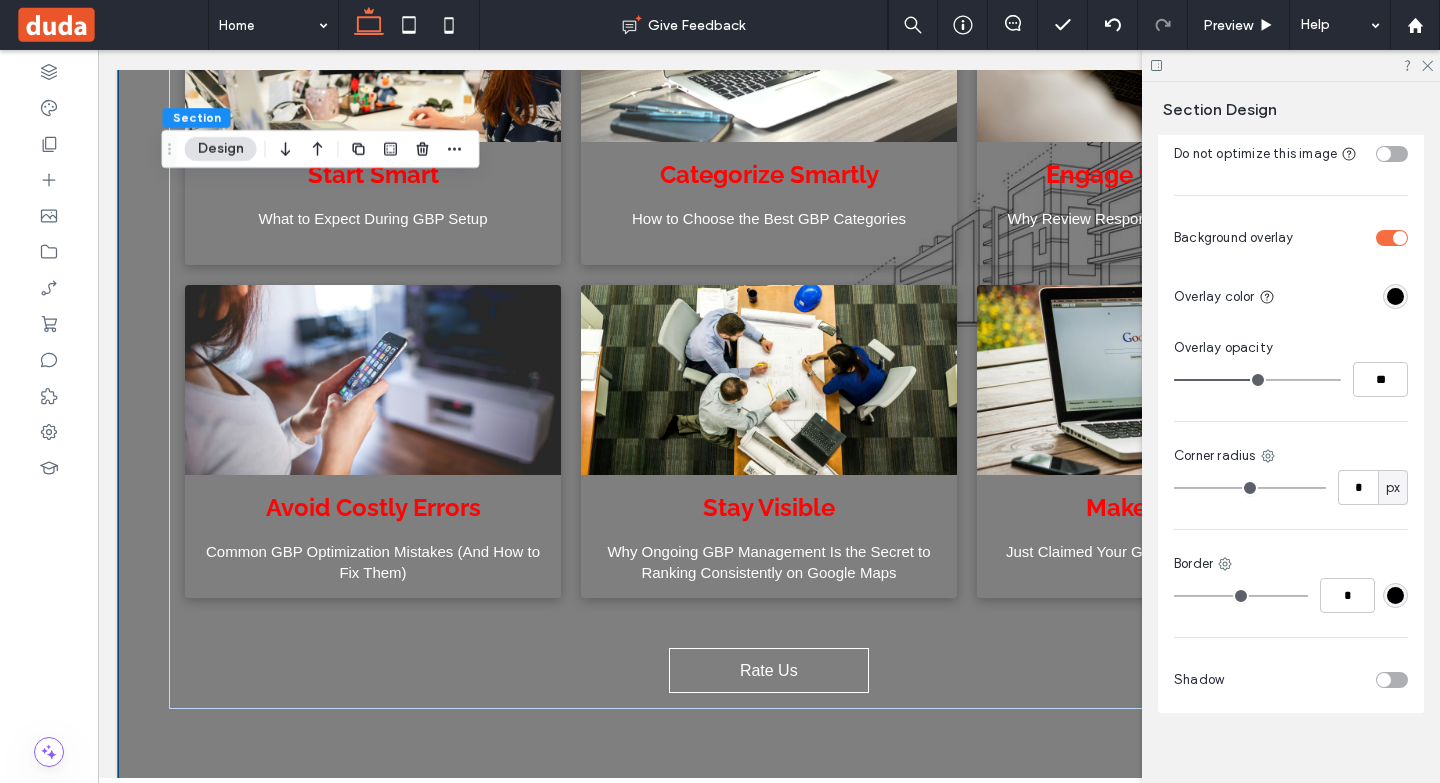 type on "**" 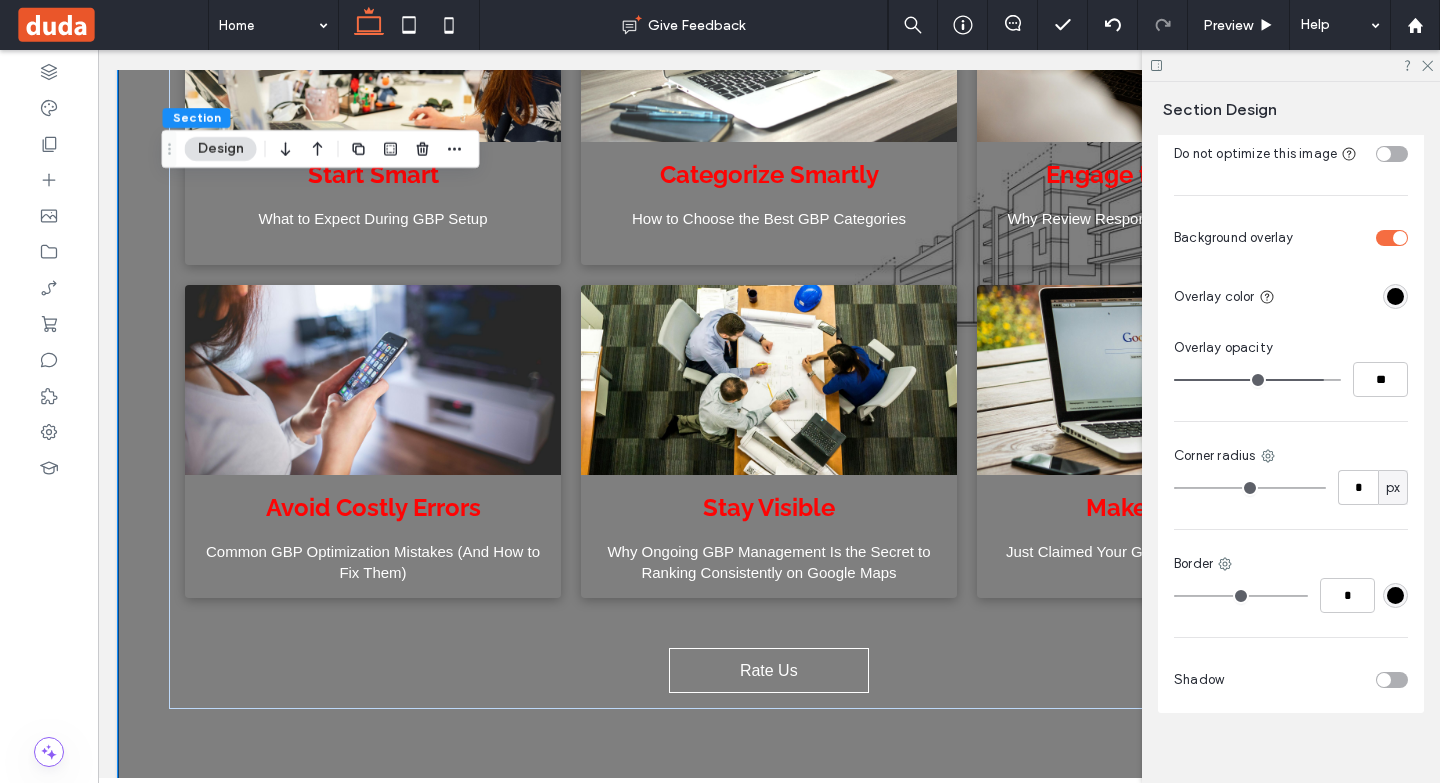 type on "**" 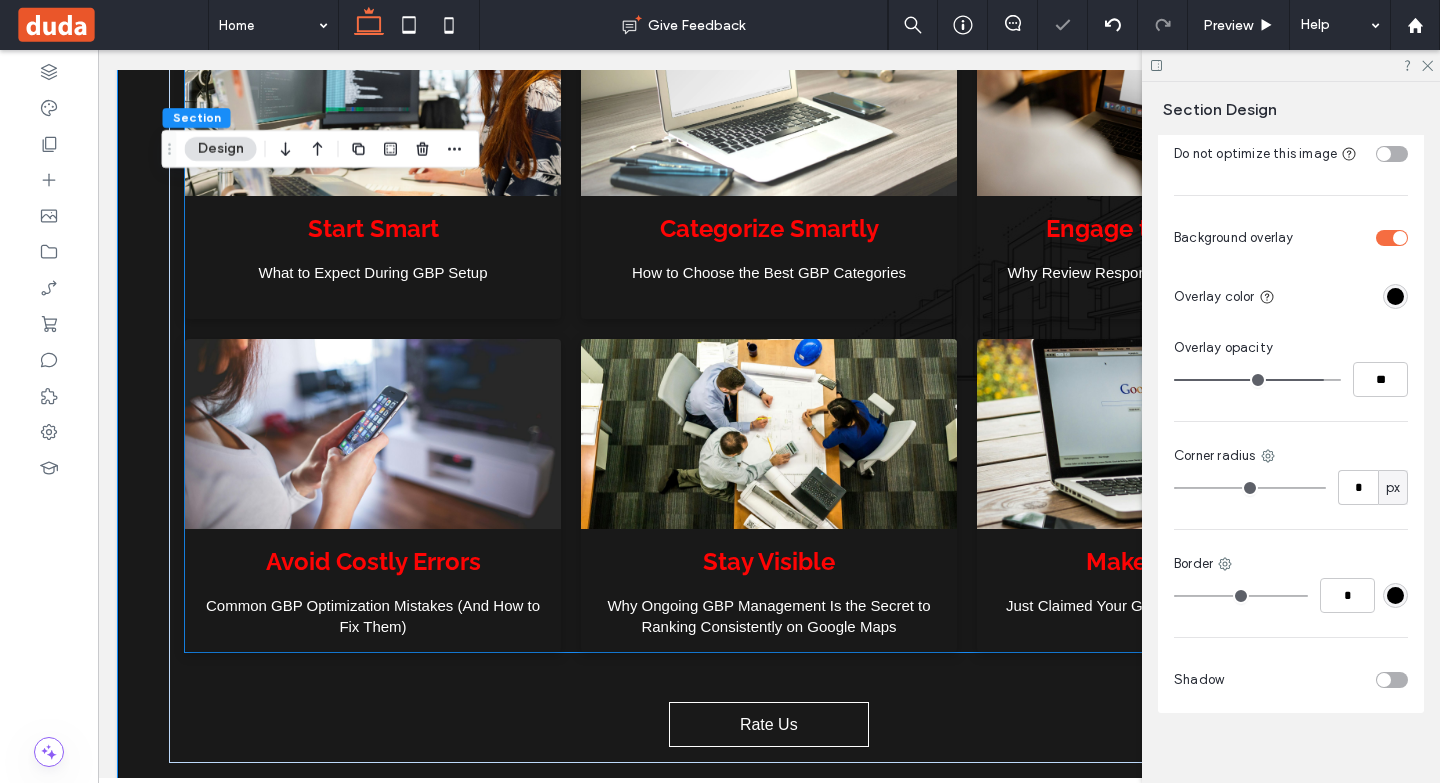 scroll, scrollTop: 4500, scrollLeft: 0, axis: vertical 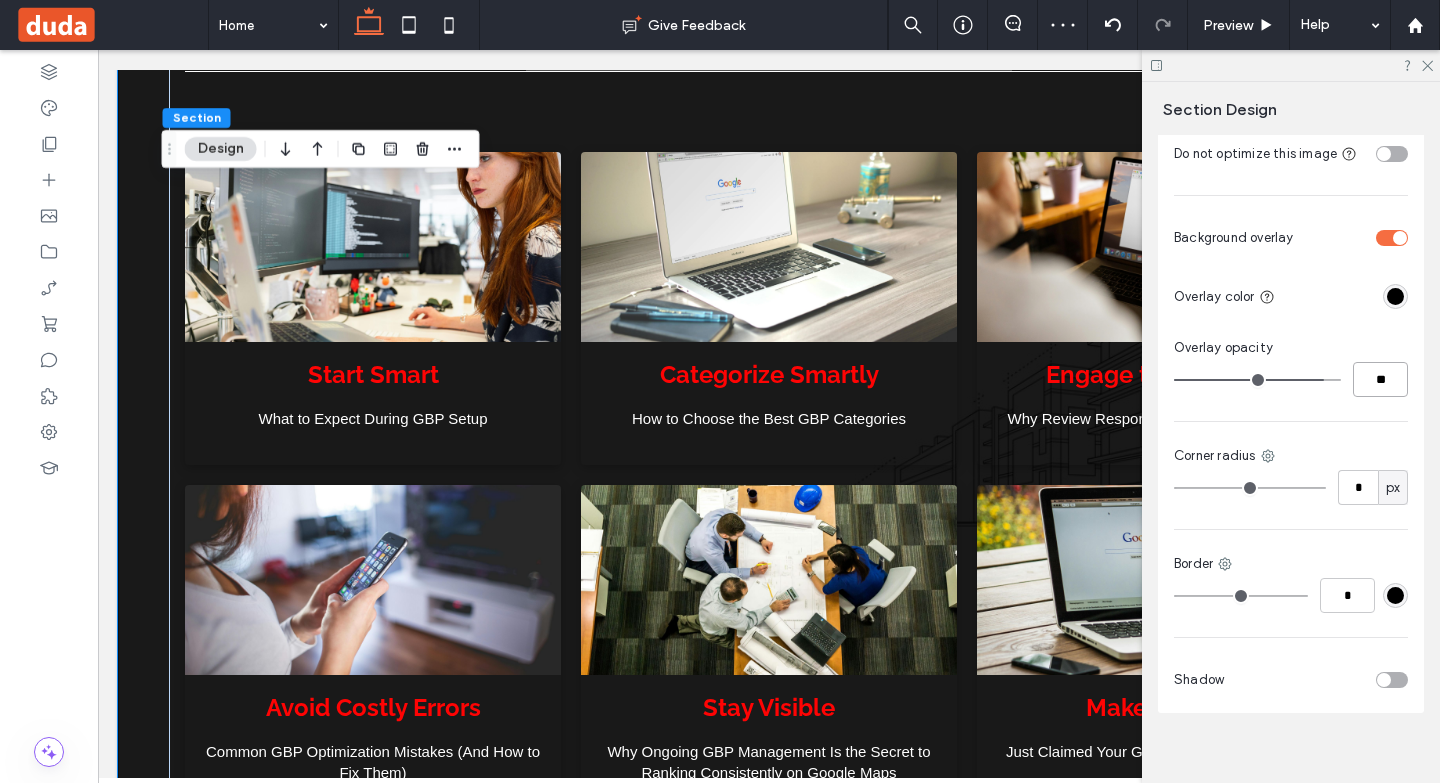click on "**" at bounding box center (1380, 379) 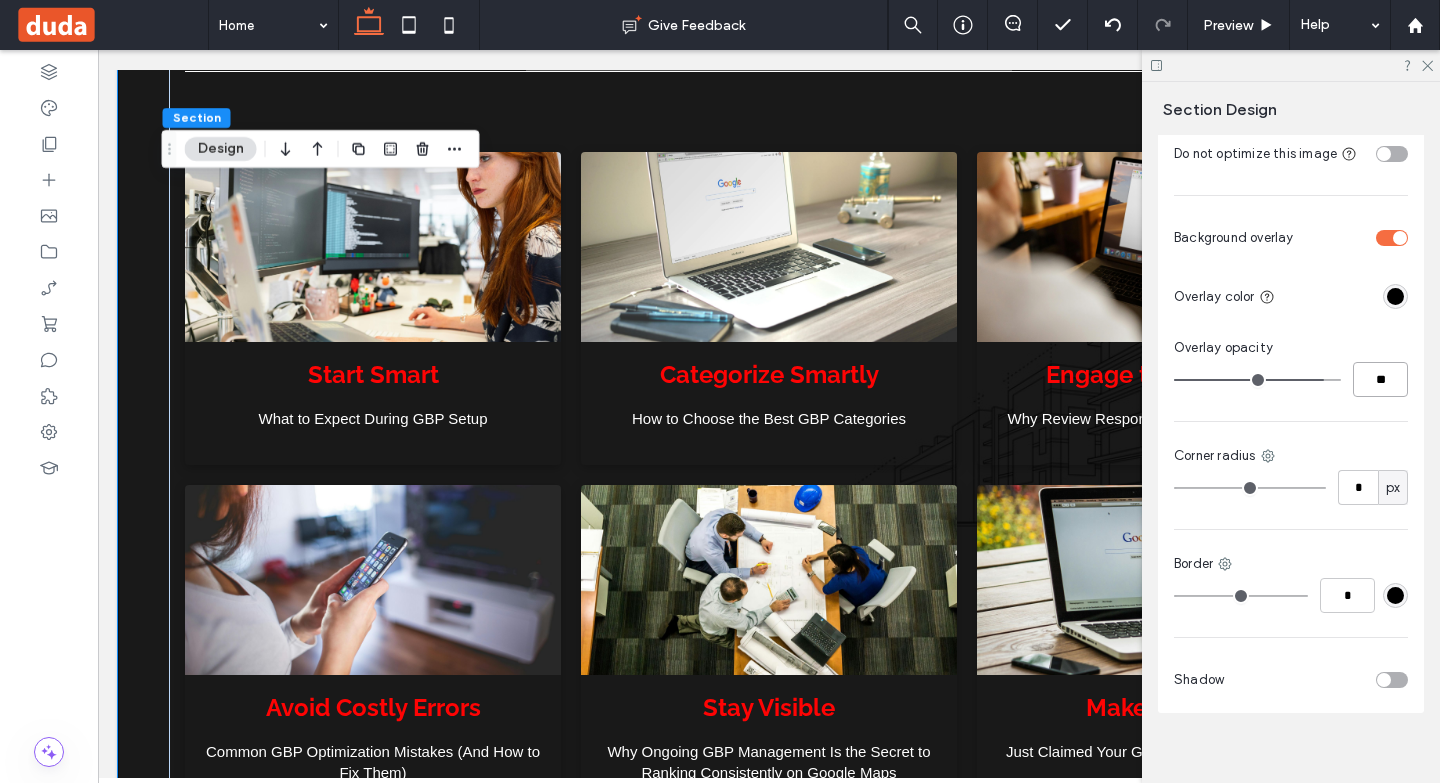 type on "**" 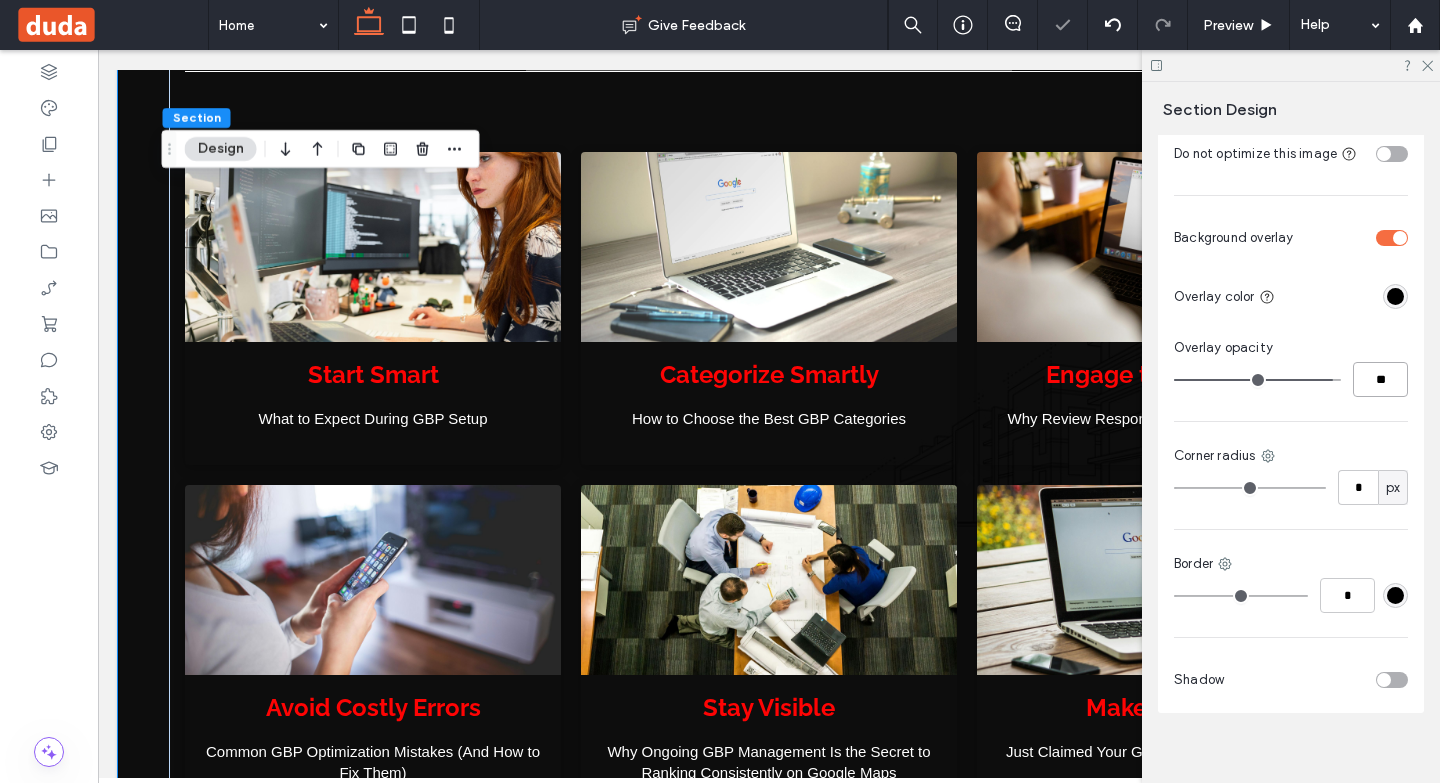 click on "**" at bounding box center [1380, 379] 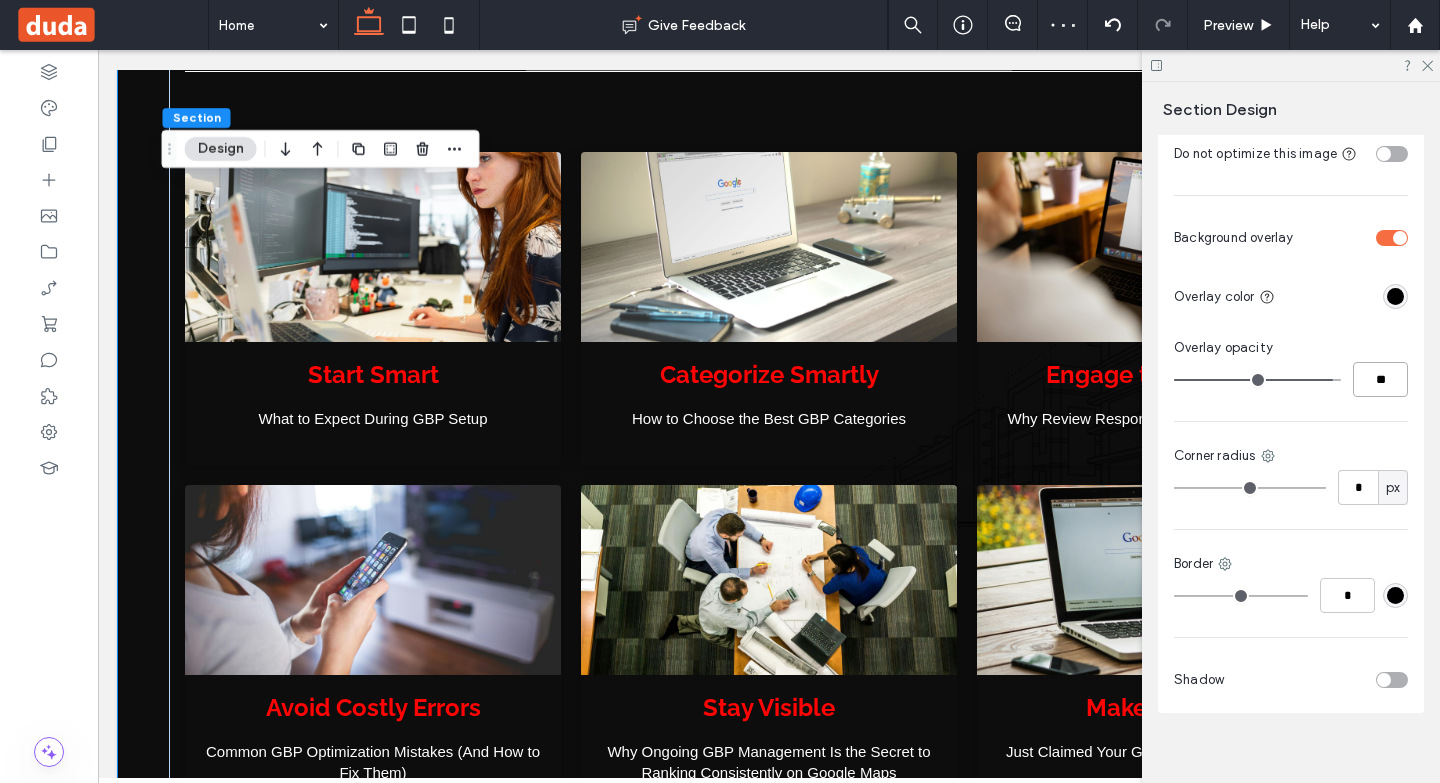 type on "**" 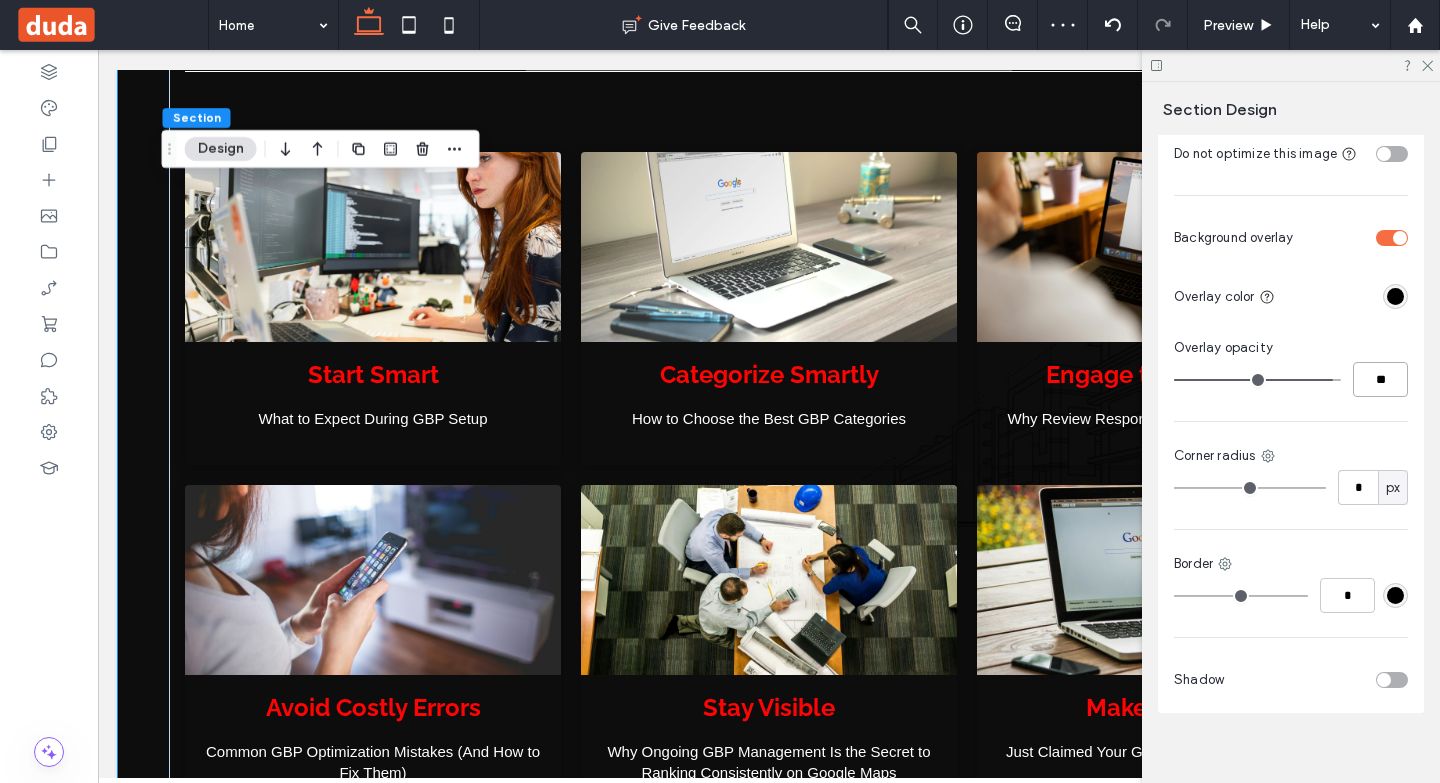 type on "**" 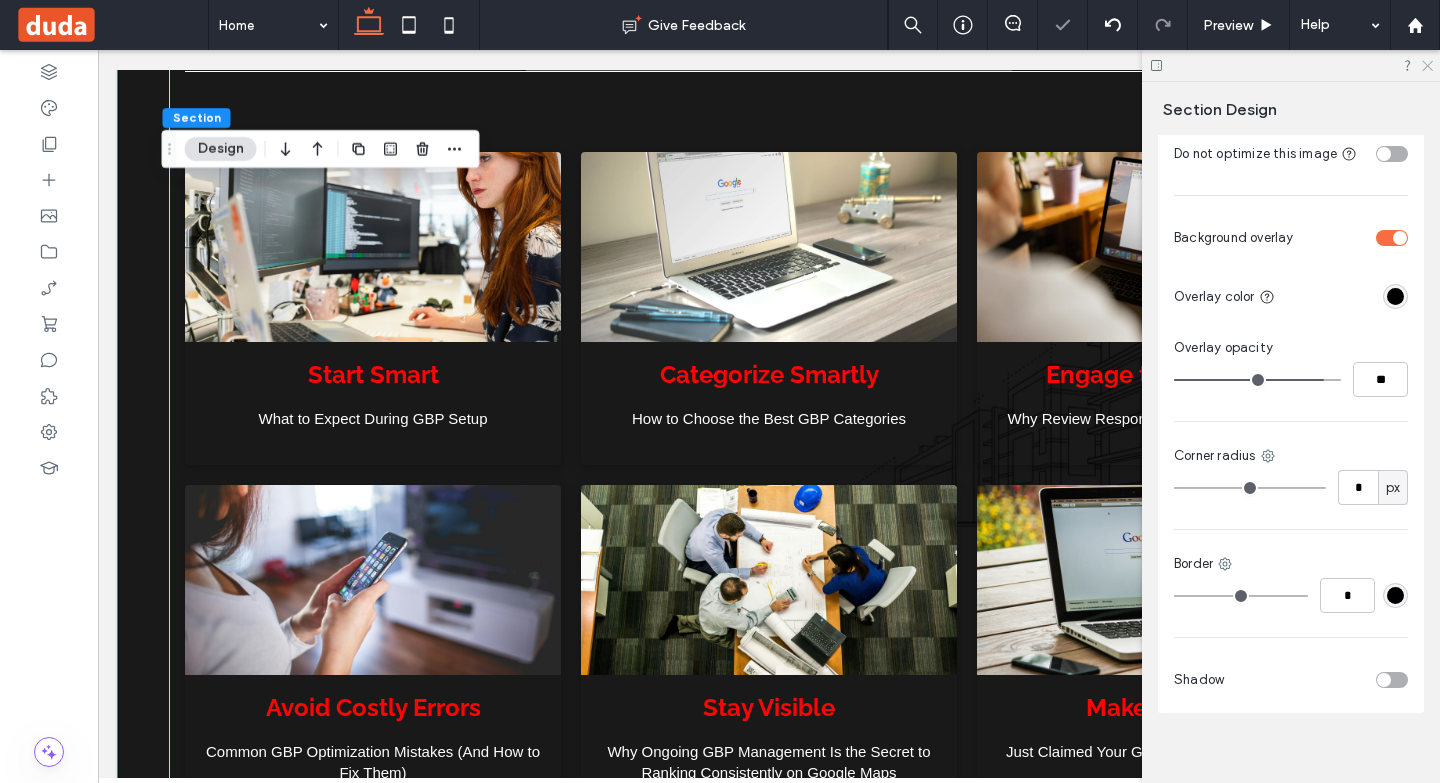 click 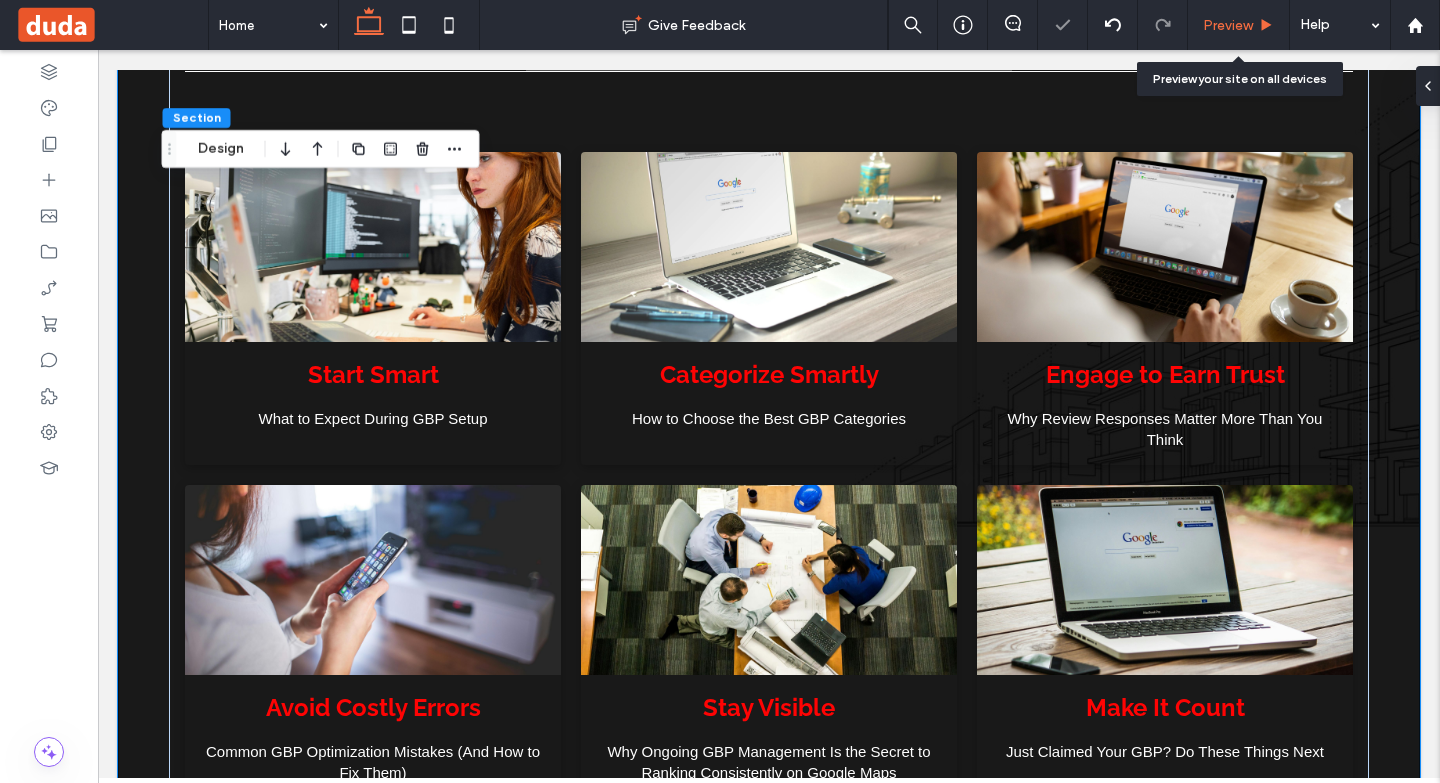 click on "Preview" at bounding box center [1228, 25] 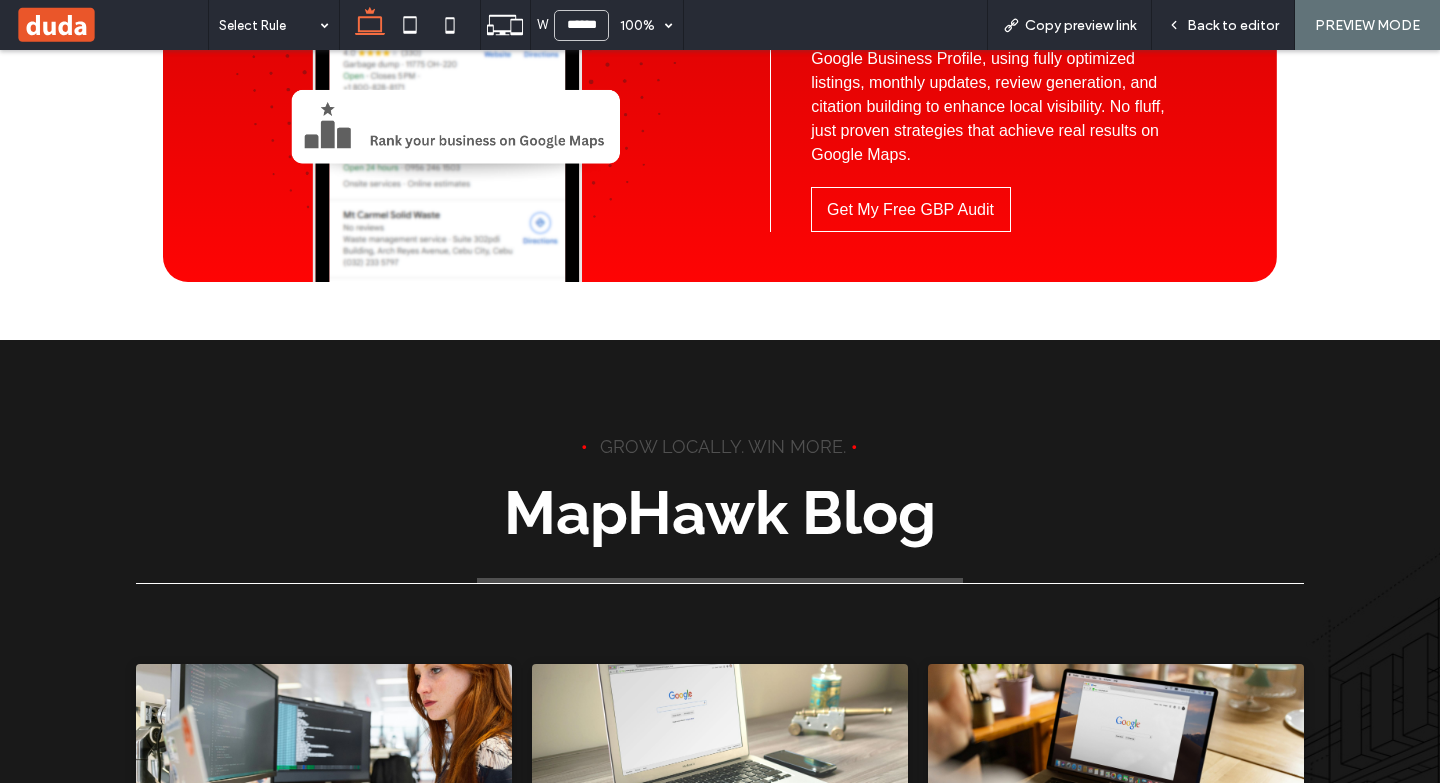 scroll, scrollTop: 4358, scrollLeft: 0, axis: vertical 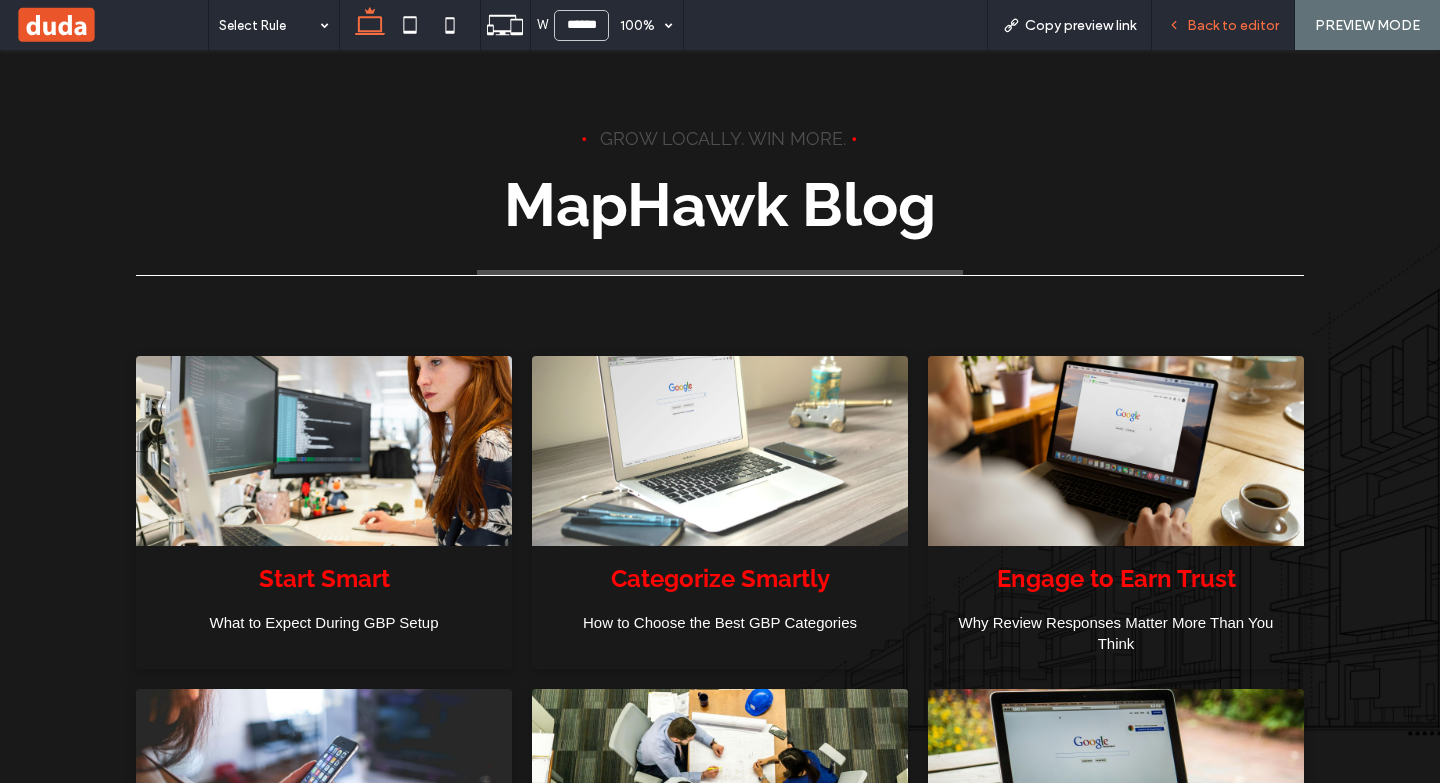 click on "Back to editor" at bounding box center [1223, 25] 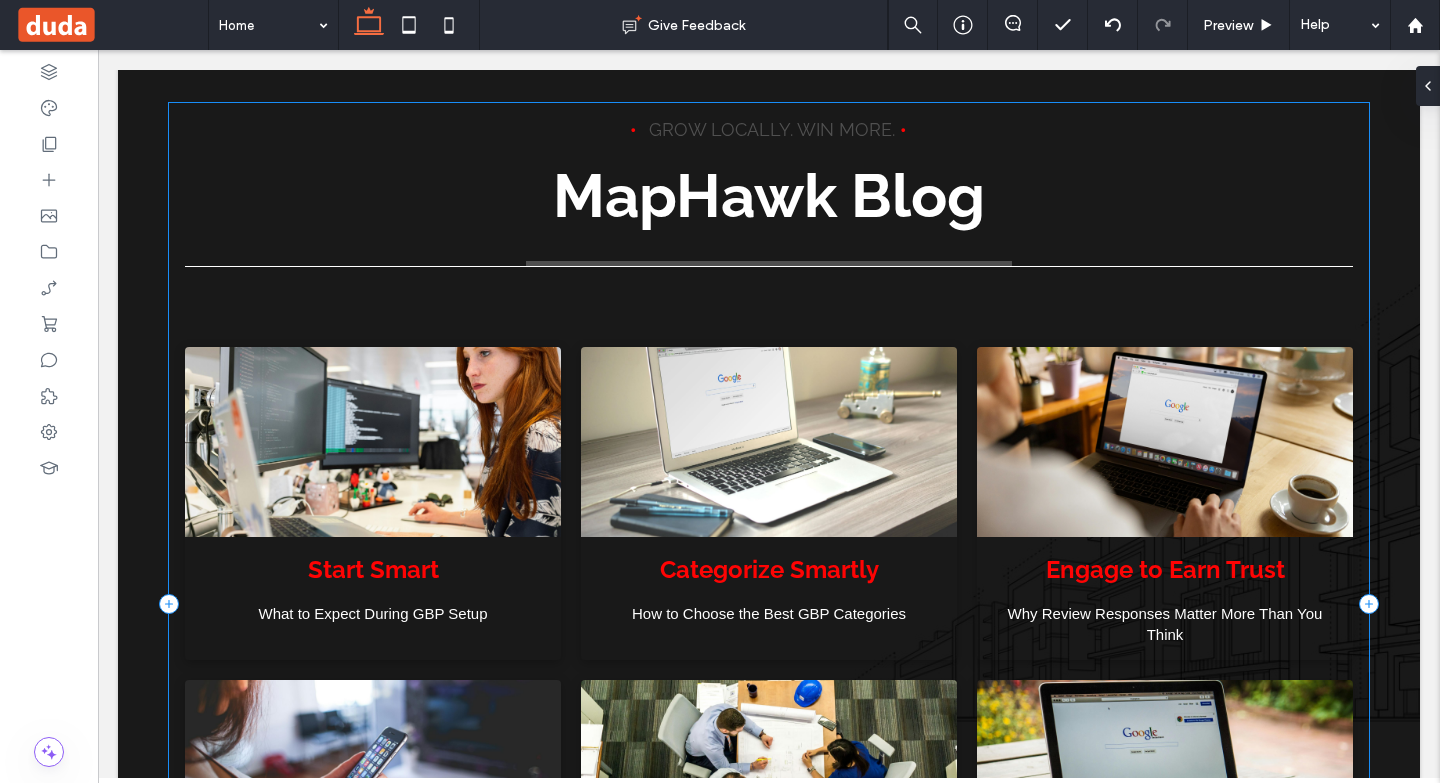 scroll, scrollTop: 4300, scrollLeft: 0, axis: vertical 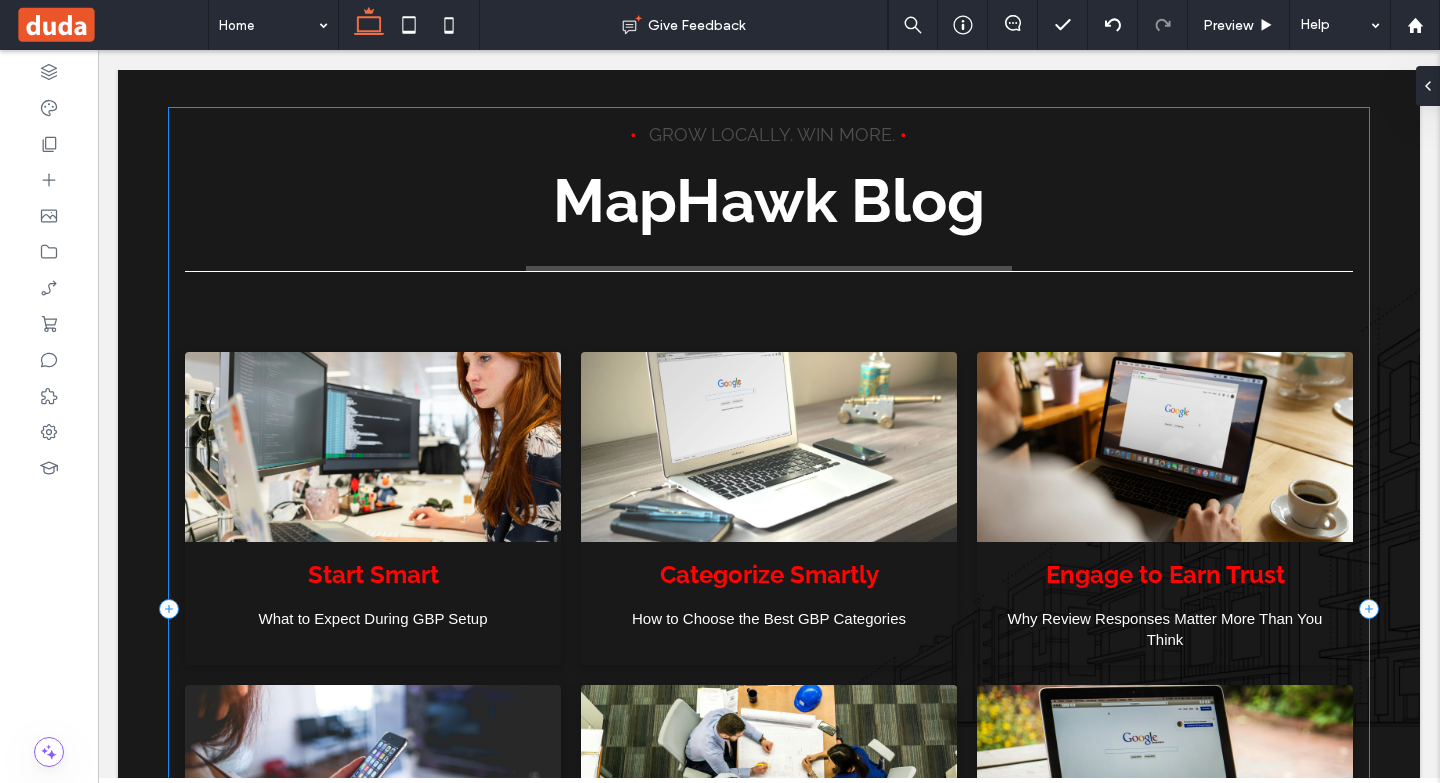 click on "•     Grow Locally. Win More.
•
MapHawk Blog
Start Smart
[DATE]
What to Expect During GBP Setup
Categorize Smartly
[DATE]
How to Choose the Best GBP Categories
Engage to Earn Trust
[DATE]
Why Review Responses Matter More Than You Think
Avoid Costly Errors
[DATE]
Common GBP Optimization Mistakes (And How to Fix Them)
Stay Visible
[DATE]
Why Ongoing GBP Management Is the Secret to Ranking Consistently on Google Maps
Make It Count
[DATE]
Just Claimed Your GBP?                                                              Do These Things Next
Rate Us" at bounding box center (769, 608) 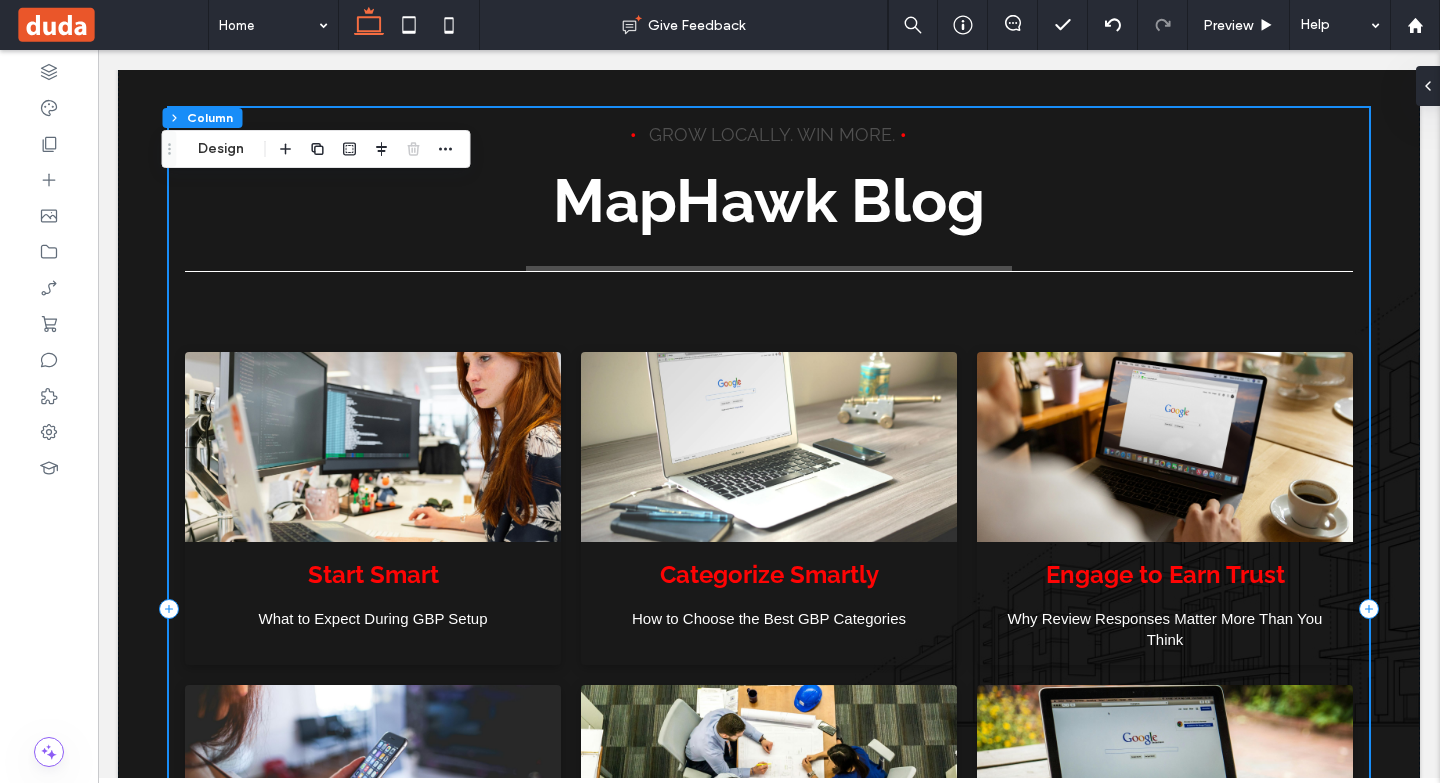 click on "•     Grow Locally. Win More.
•
MapHawk Blog
Start Smart
[DATE]
What to Expect During GBP Setup
Categorize Smartly
[DATE]
How to Choose the Best GBP Categories
Engage to Earn Trust
[DATE]
Why Review Responses Matter More Than You Think
Avoid Costly Errors
[DATE]
Common GBP Optimization Mistakes (And How to Fix Them)
Stay Visible
[DATE]
Why Ongoing GBP Management Is the Secret to Ranking Consistently on Google Maps
Make It Count
[DATE]
Just Claimed Your GBP?                                                              Do These Things Next
Rate Us" at bounding box center [769, 608] 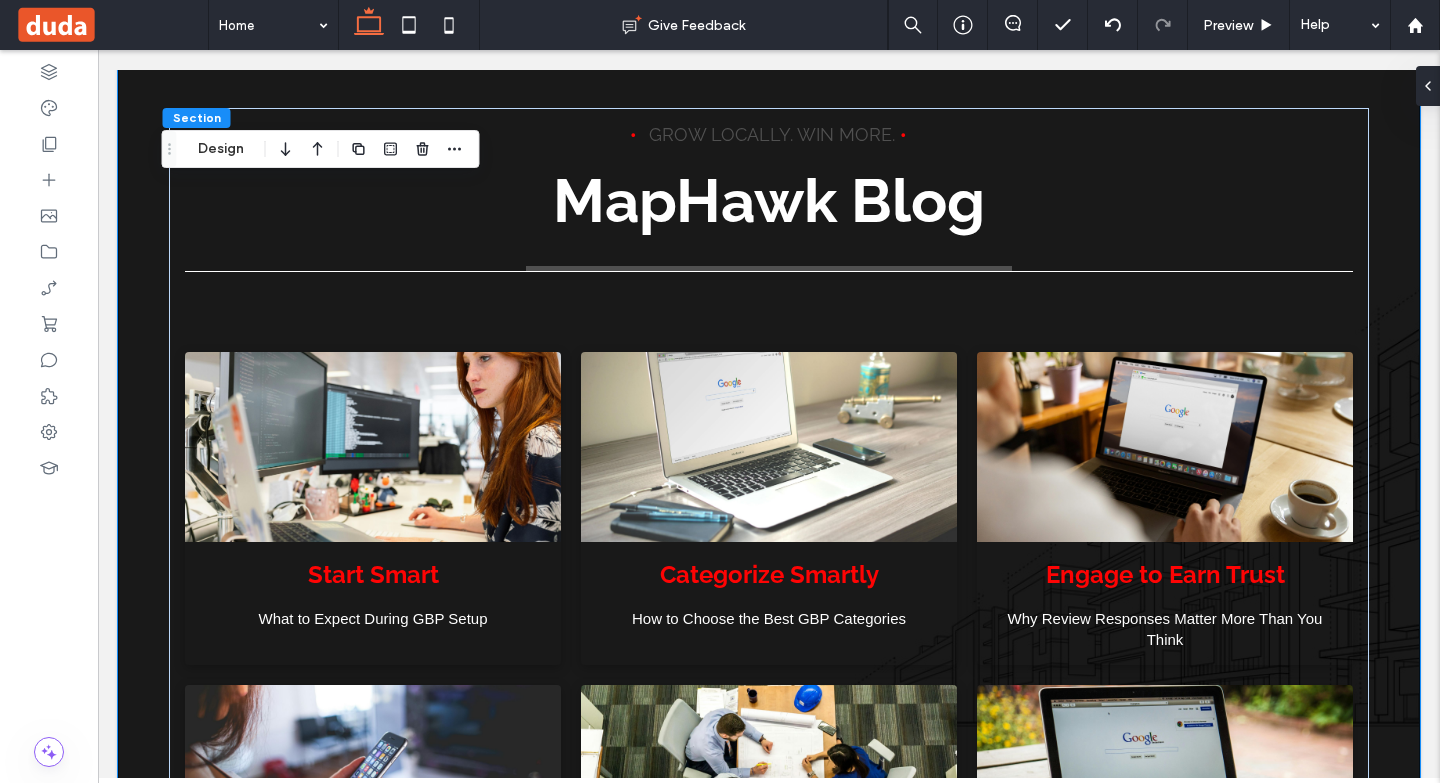click on "•     Grow Locally. Win More.
•
MapHawk Blog
Start Smart
[DATE]
What to Expect During GBP Setup
Categorize Smartly
[DATE]
How to Choose the Best GBP Categories
Engage to Earn Trust
[DATE]
Why Review Responses Matter More Than You Think
Avoid Costly Errors
[DATE]
Common GBP Optimization Mistakes (And How to Fix Them)
Stay Visible
[DATE]
Why Ongoing GBP Management Is the Secret to Ranking Consistently on Google Maps
Make It Count
[DATE]
Just Claimed Your GBP?                                                              Do These Things Next
Rate Us" at bounding box center [769, 608] 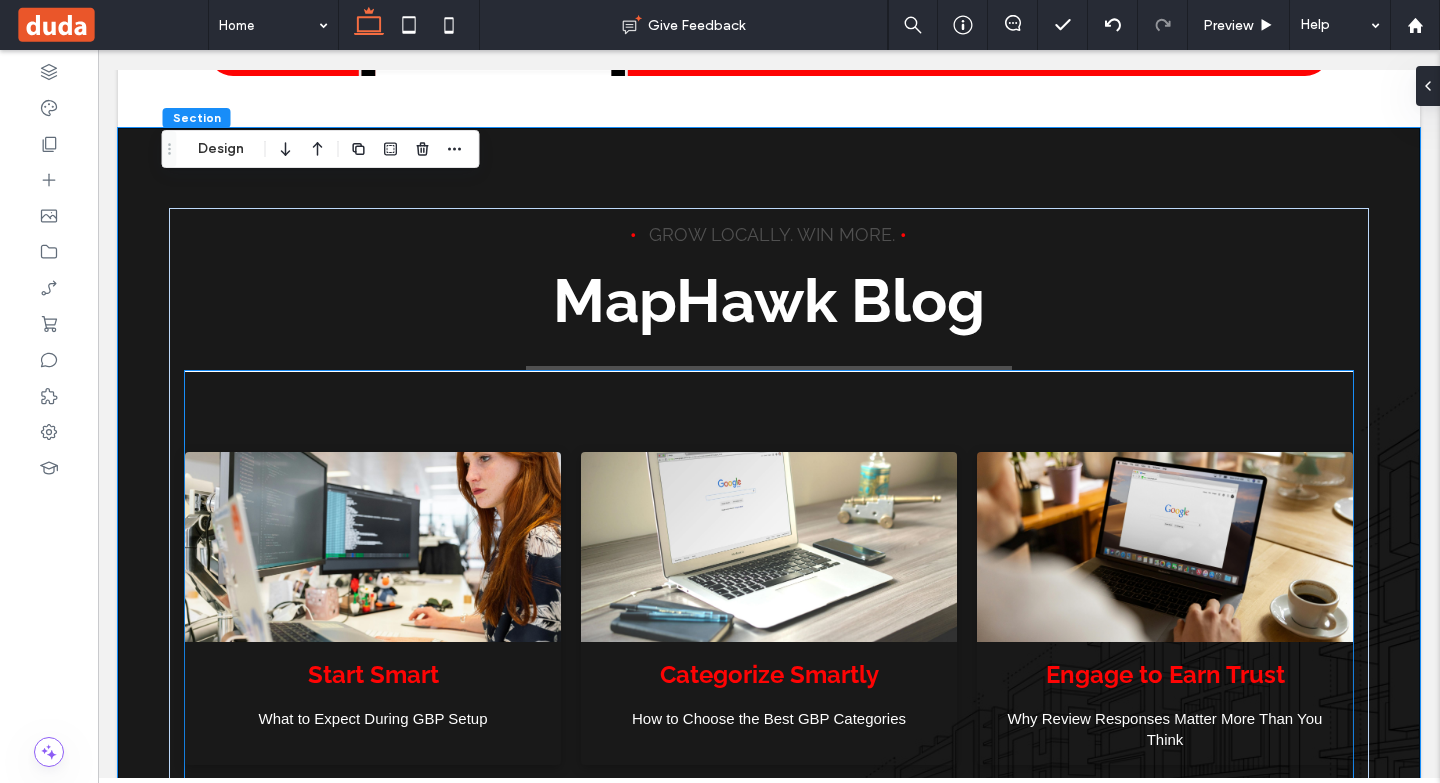 scroll, scrollTop: 4000, scrollLeft: 0, axis: vertical 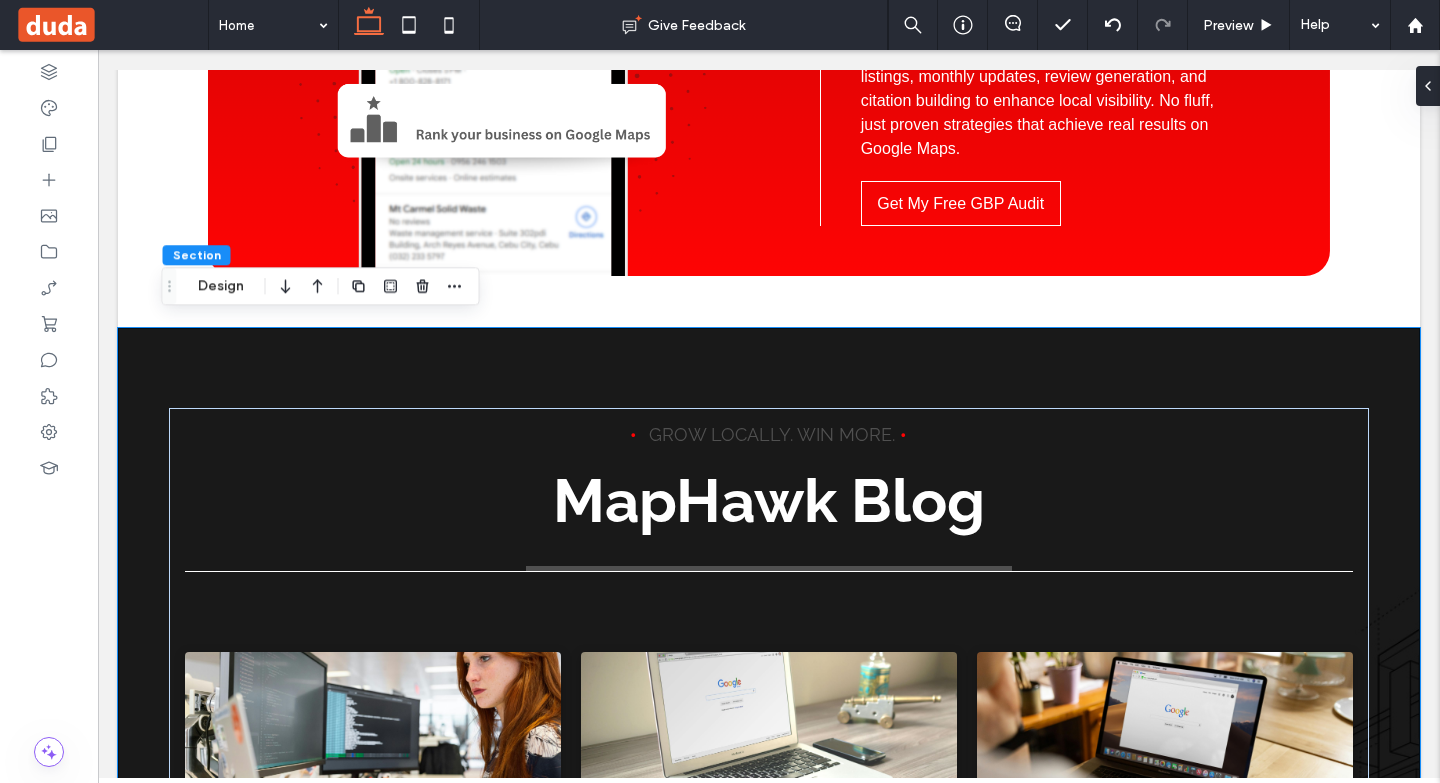 click on "•     Grow Locally. Win More.
•
MapHawk Blog
Start Smart
[DATE]
What to Expect During GBP Setup
Categorize Smartly
[DATE]
How to Choose the Best GBP Categories
Engage to Earn Trust
[DATE]
Why Review Responses Matter More Than You Think
Avoid Costly Errors
[DATE]
Common GBP Optimization Mistakes (And How to Fix Them)
Stay Visible
[DATE]
Why Ongoing GBP Management Is the Secret to Ranking Consistently on Google Maps
Make It Count
[DATE]
Just Claimed Your GBP?                                                              Do These Things Next
Rate Us" at bounding box center [769, 908] 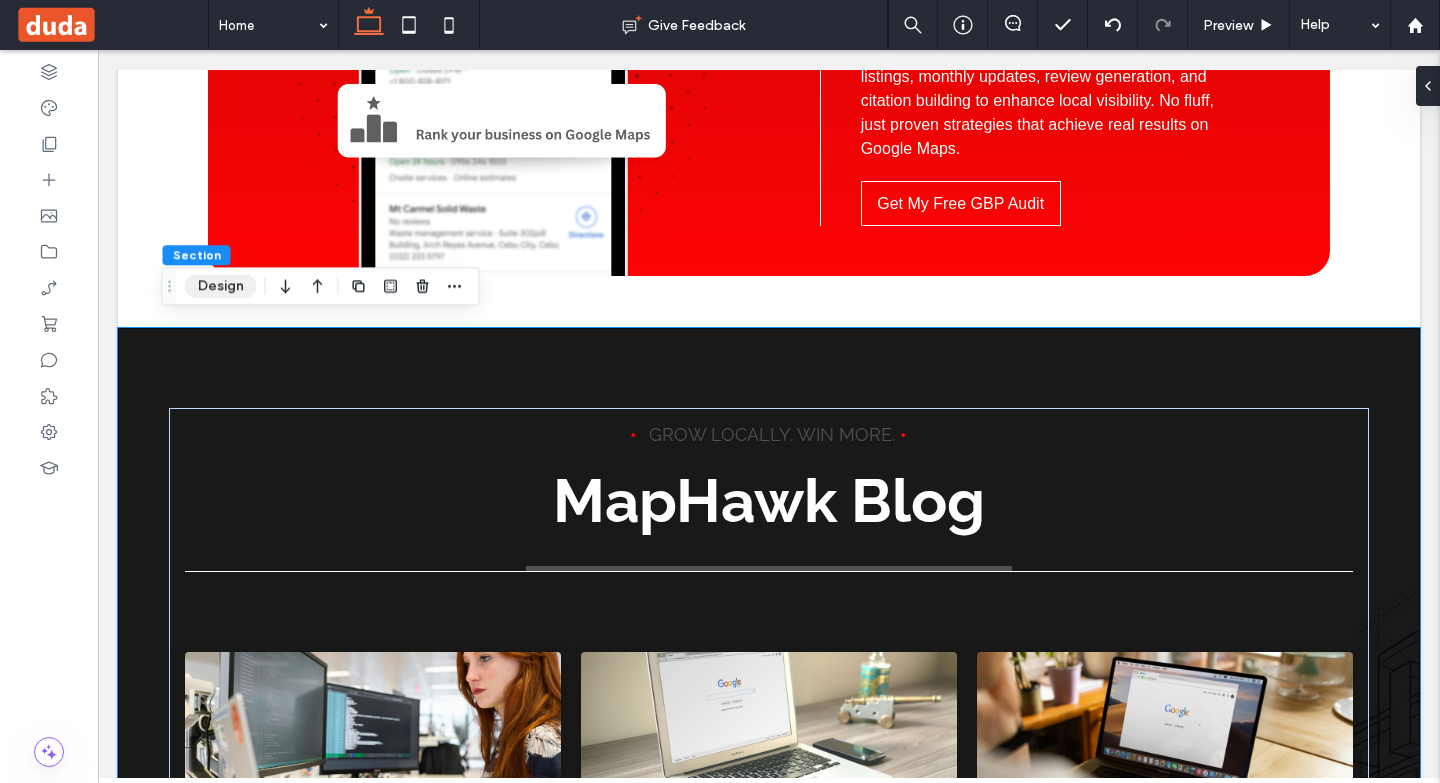 click on "Design" at bounding box center [221, 286] 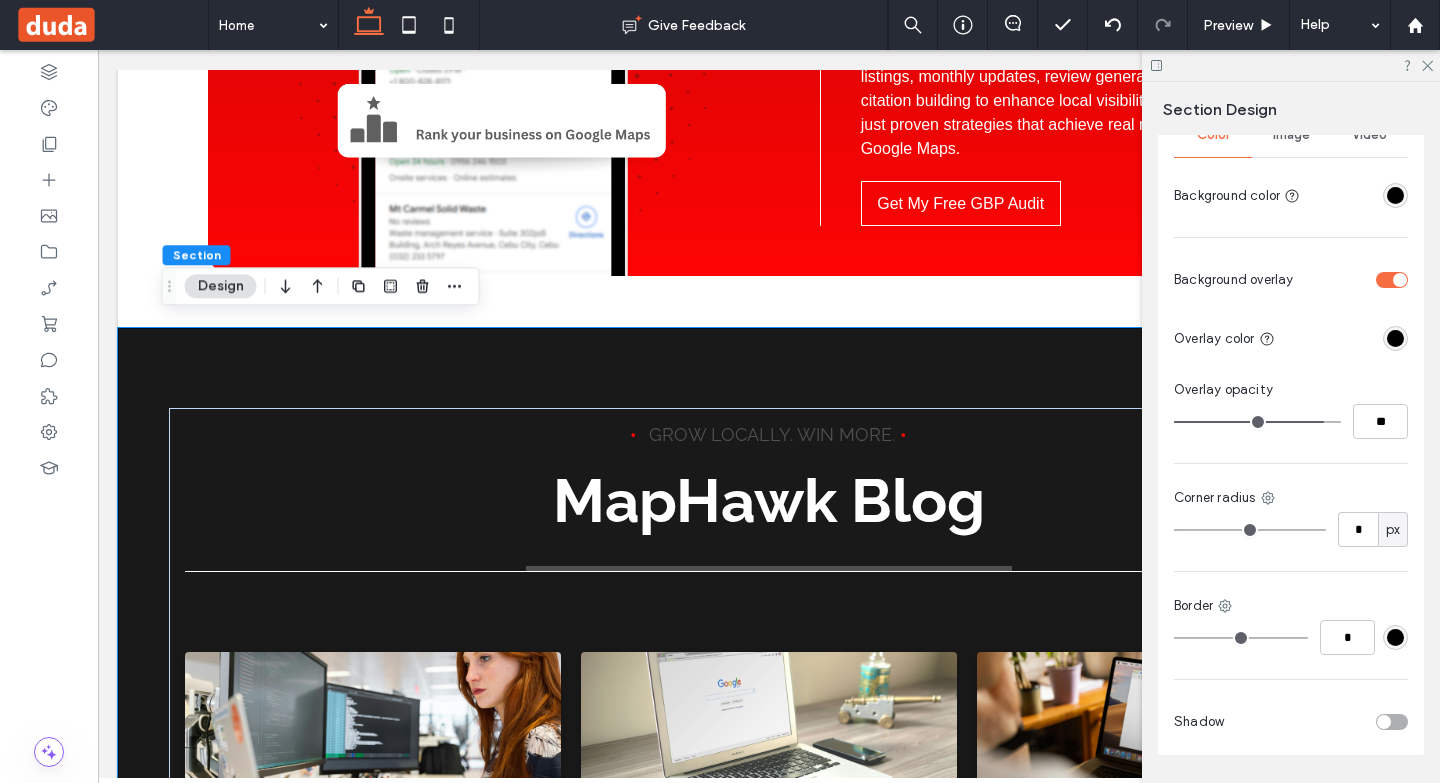 scroll, scrollTop: 543, scrollLeft: 0, axis: vertical 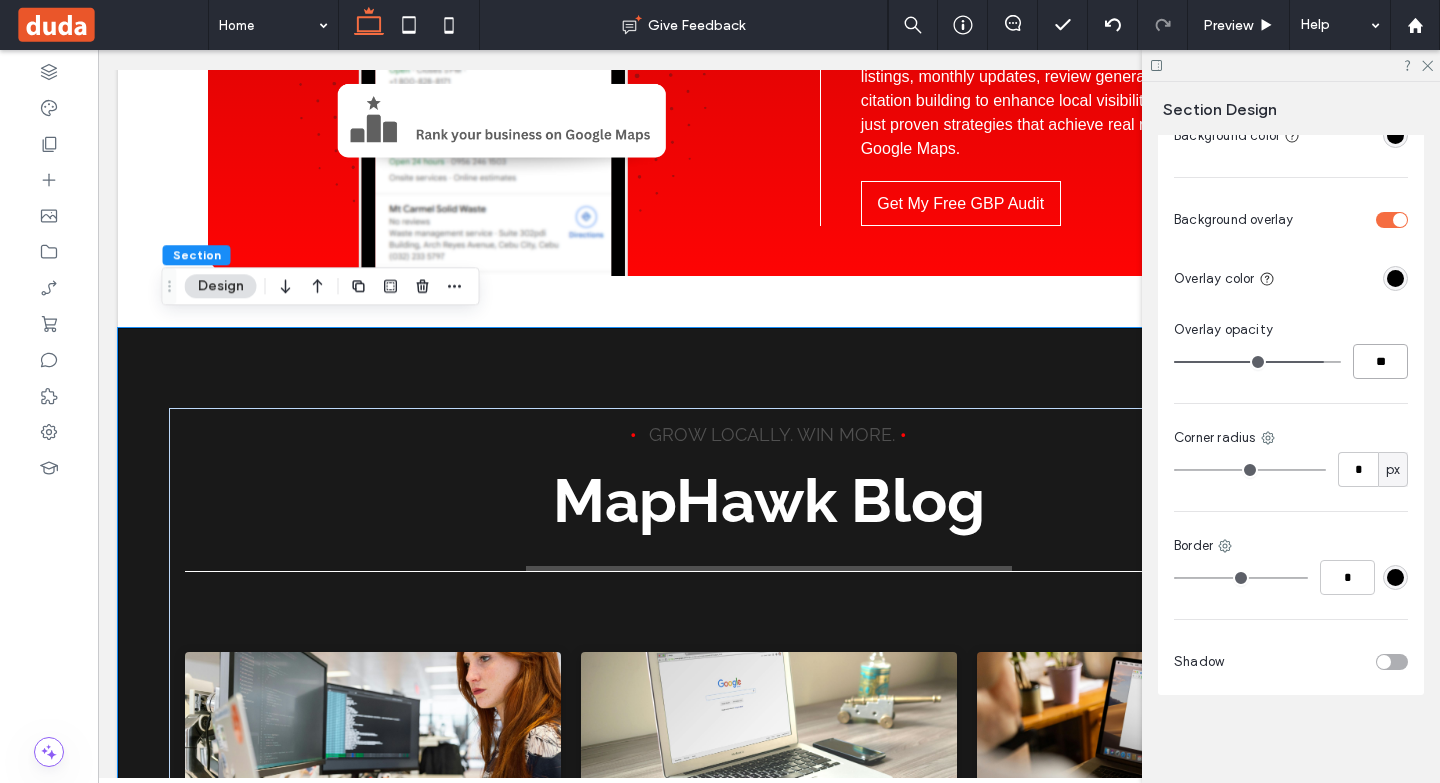 click on "**" at bounding box center [1380, 361] 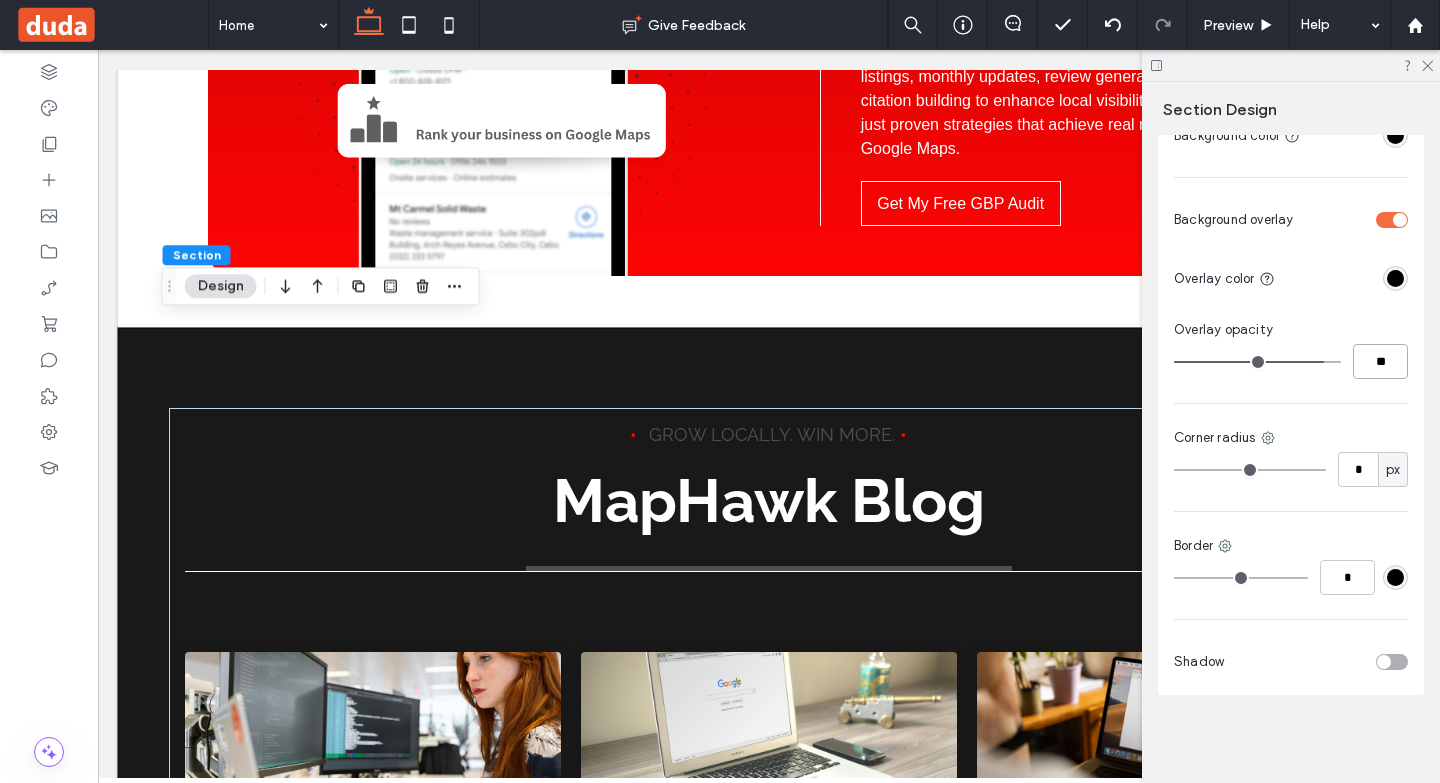 type on "**" 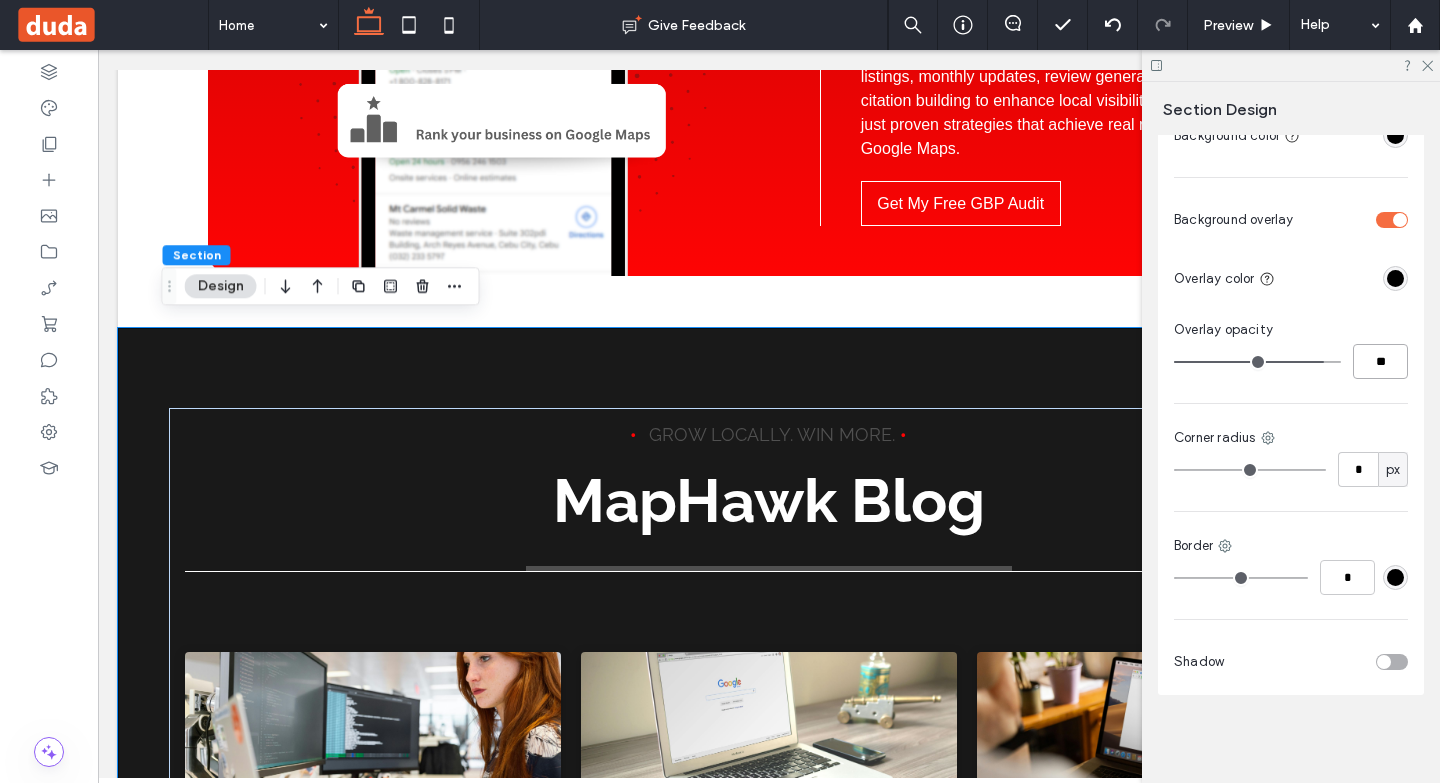 type on "**" 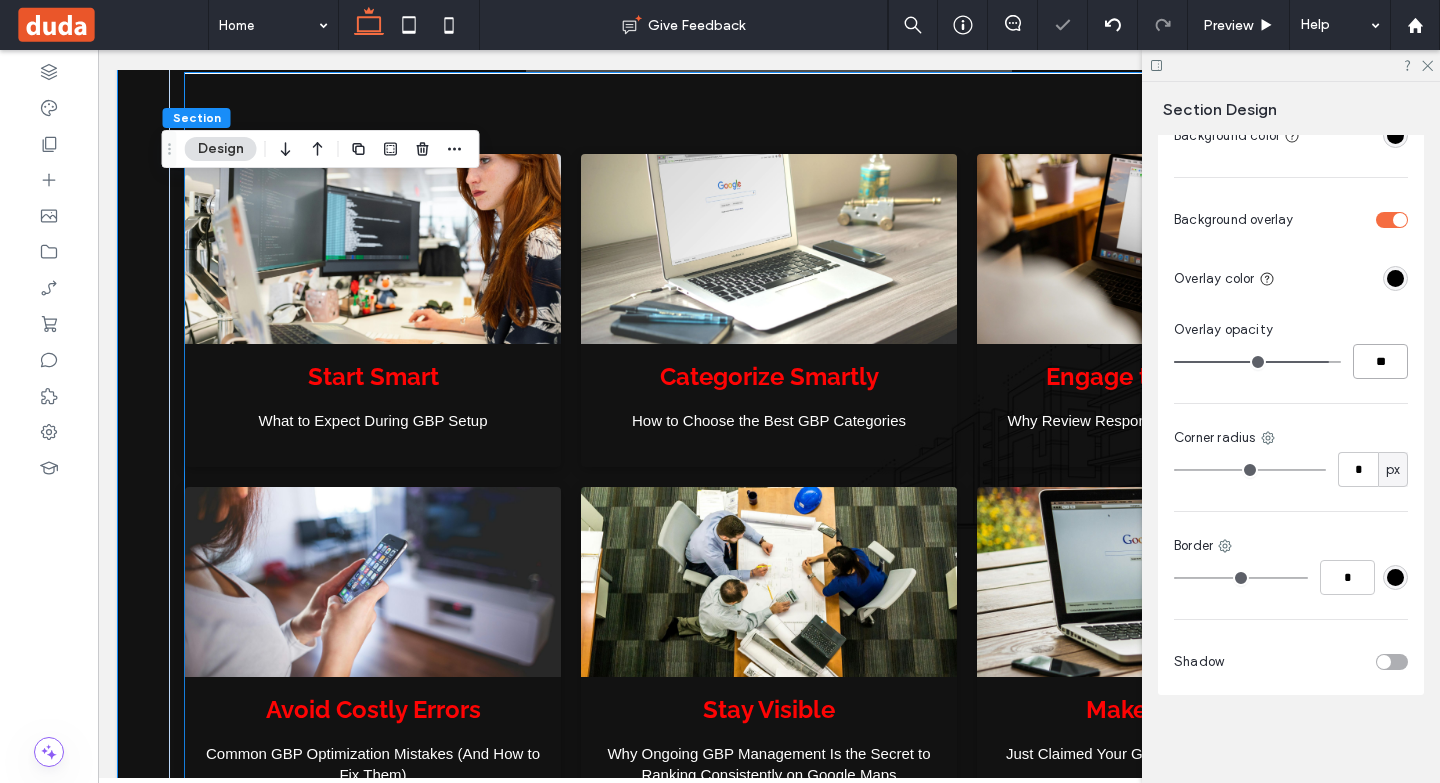 scroll, scrollTop: 4500, scrollLeft: 0, axis: vertical 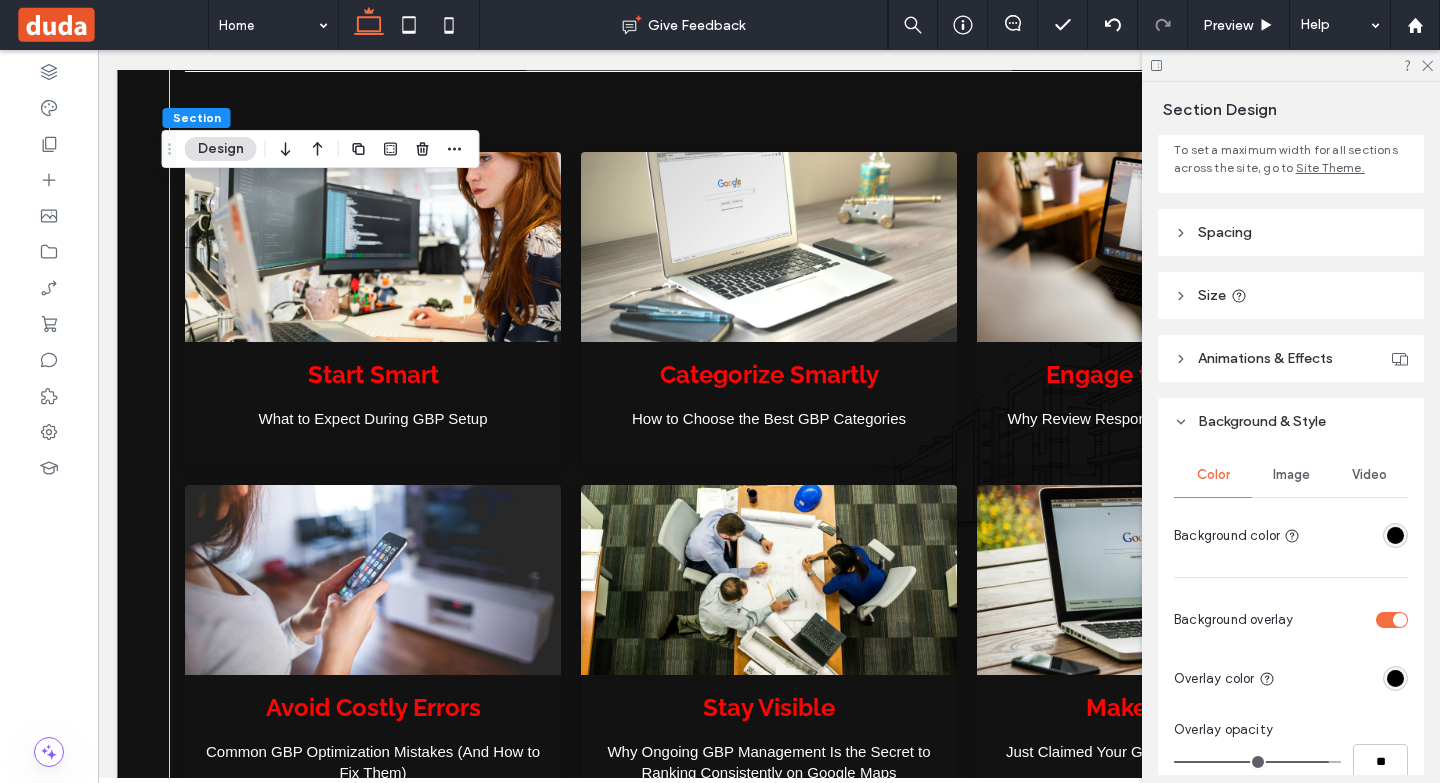 click on "Image" at bounding box center [1291, 475] 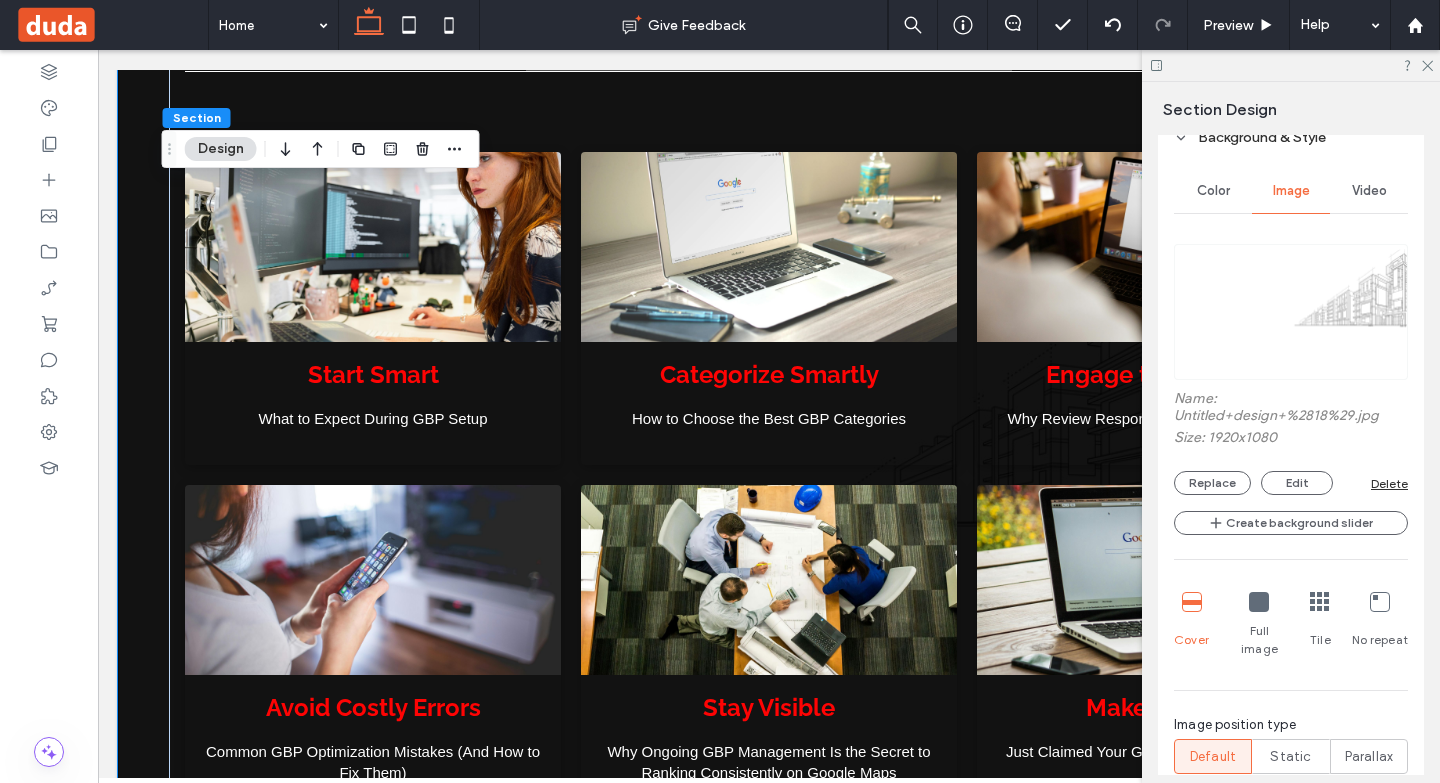 scroll, scrollTop: 543, scrollLeft: 0, axis: vertical 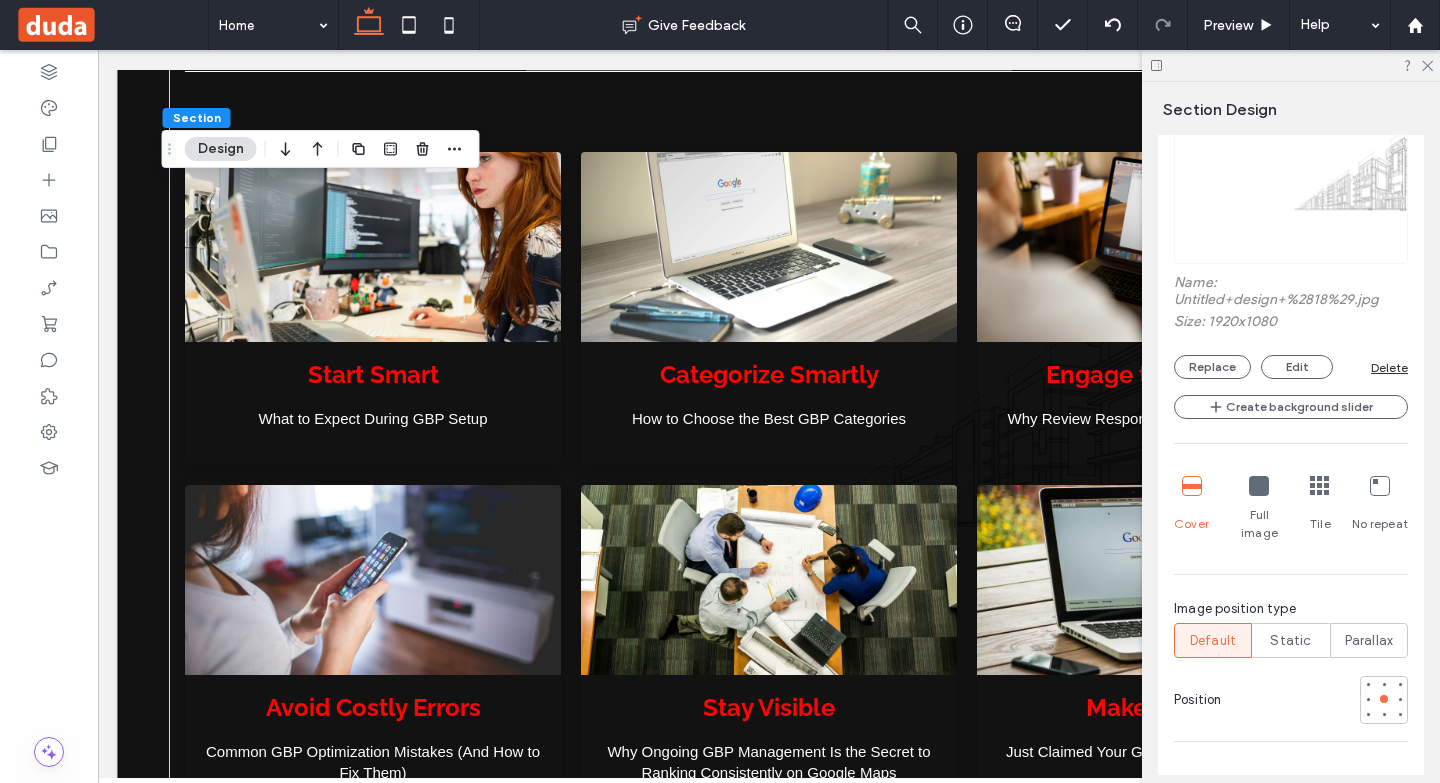 click on "Parallax" at bounding box center (1369, 641) 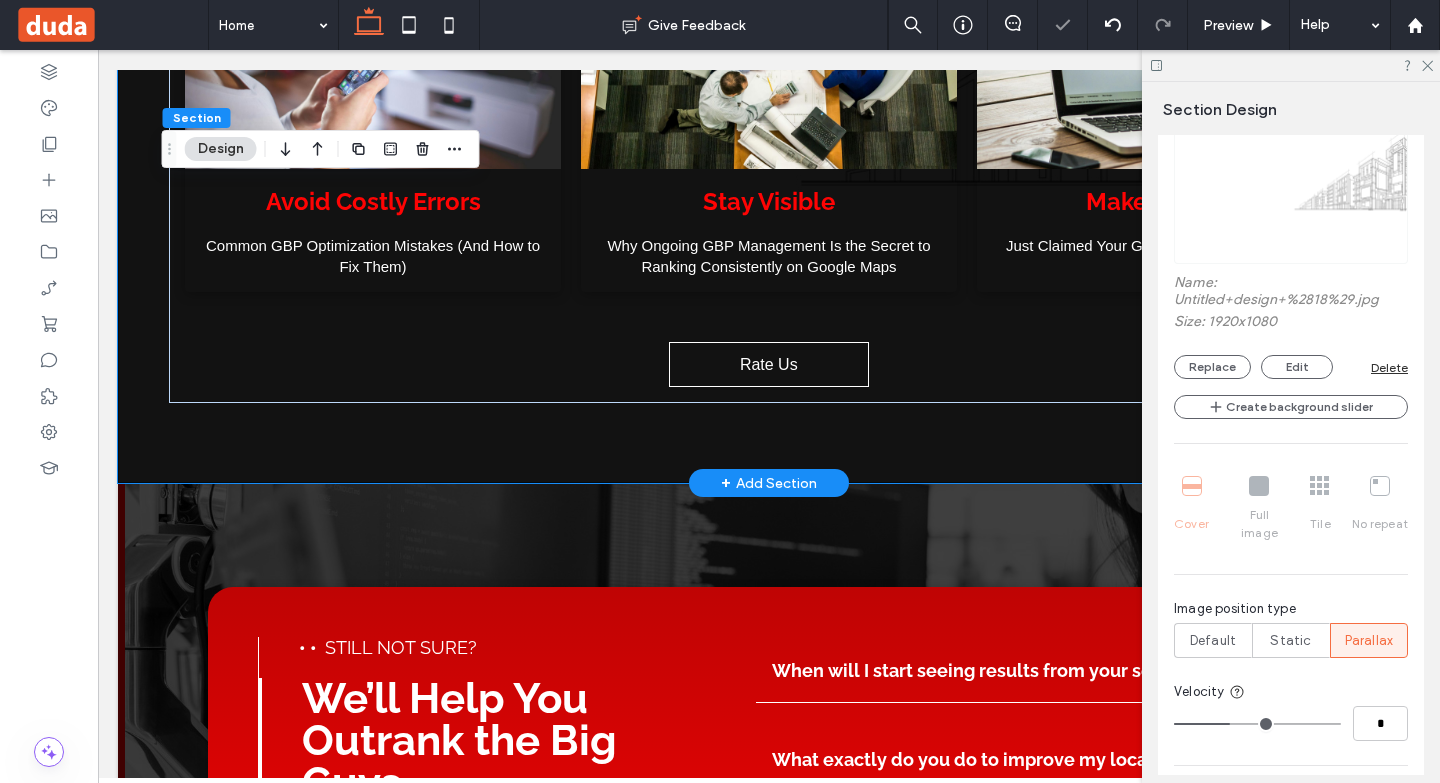 scroll, scrollTop: 5100, scrollLeft: 0, axis: vertical 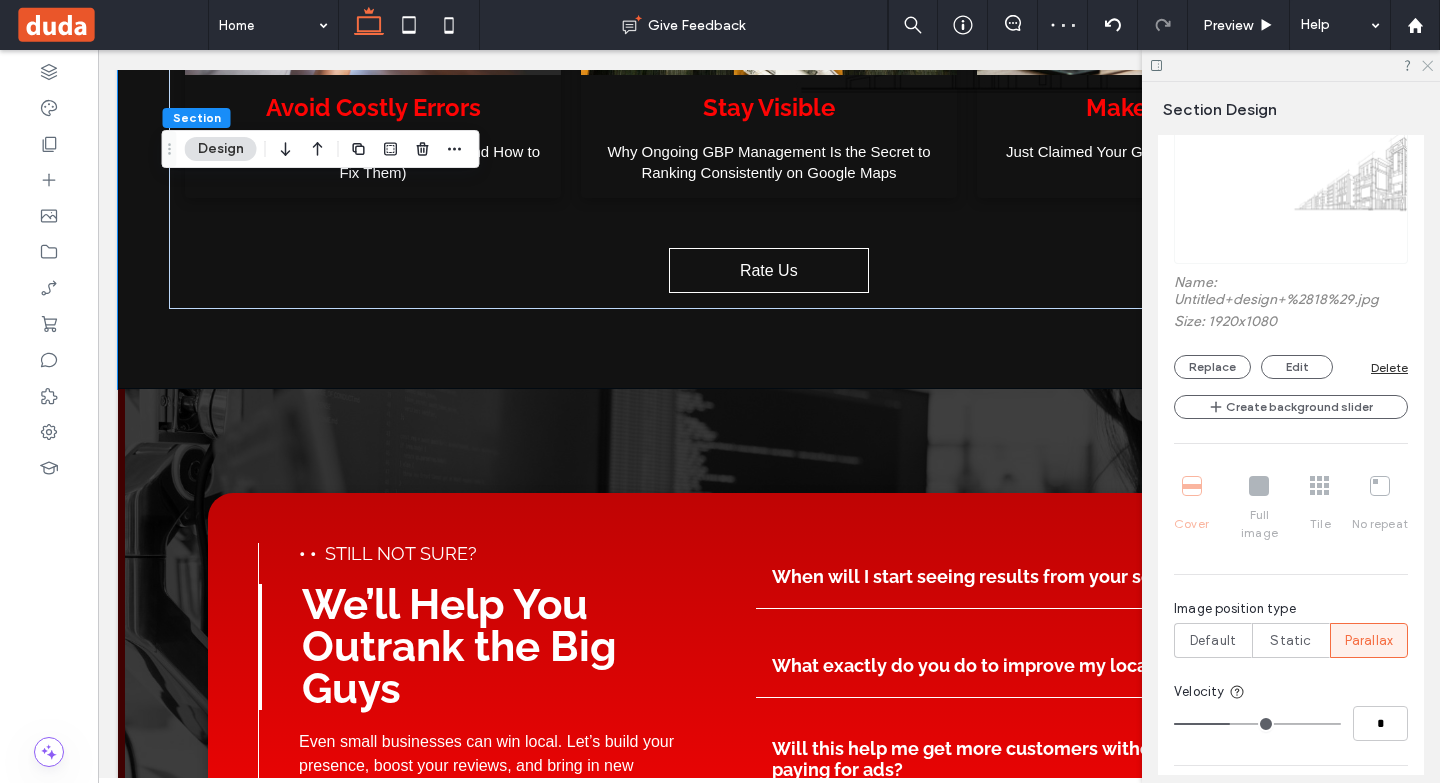click 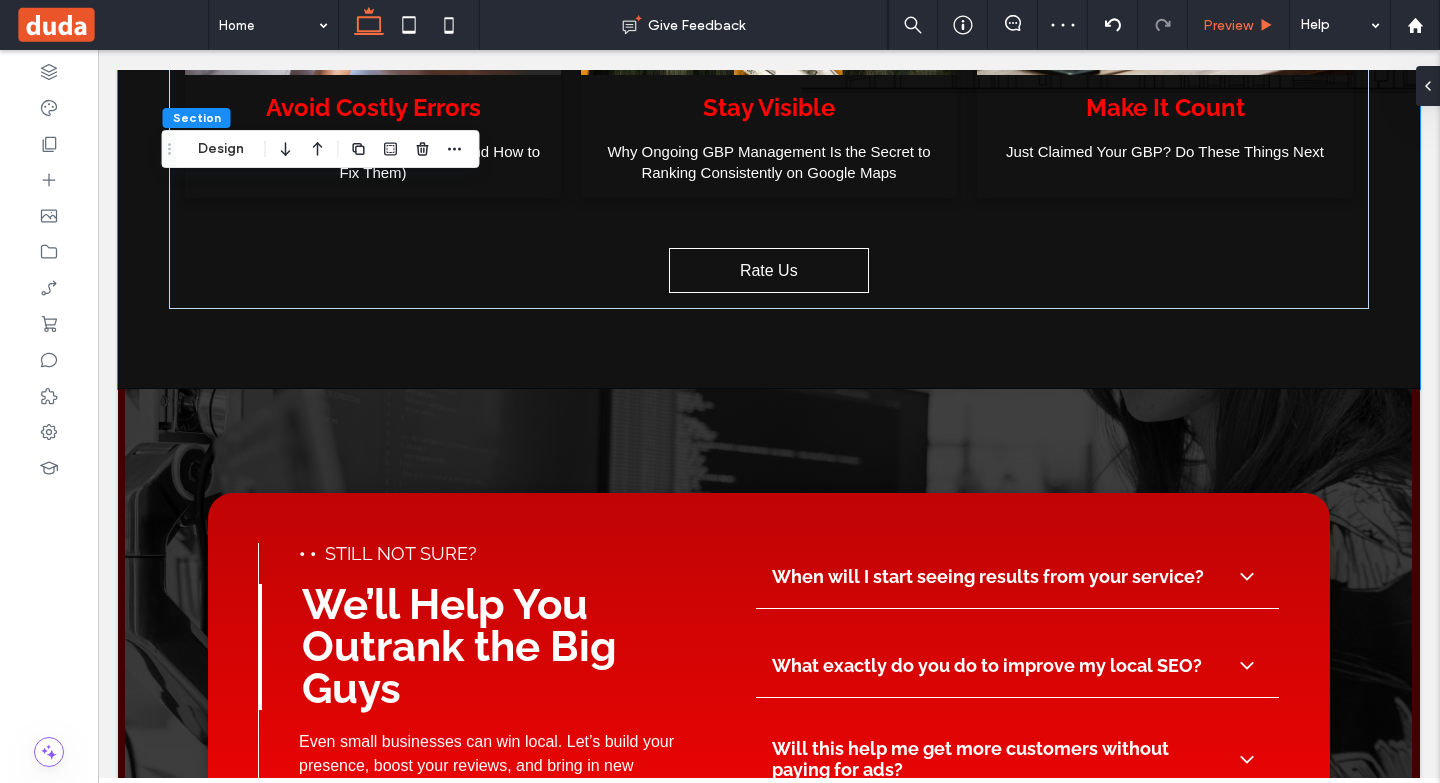 click 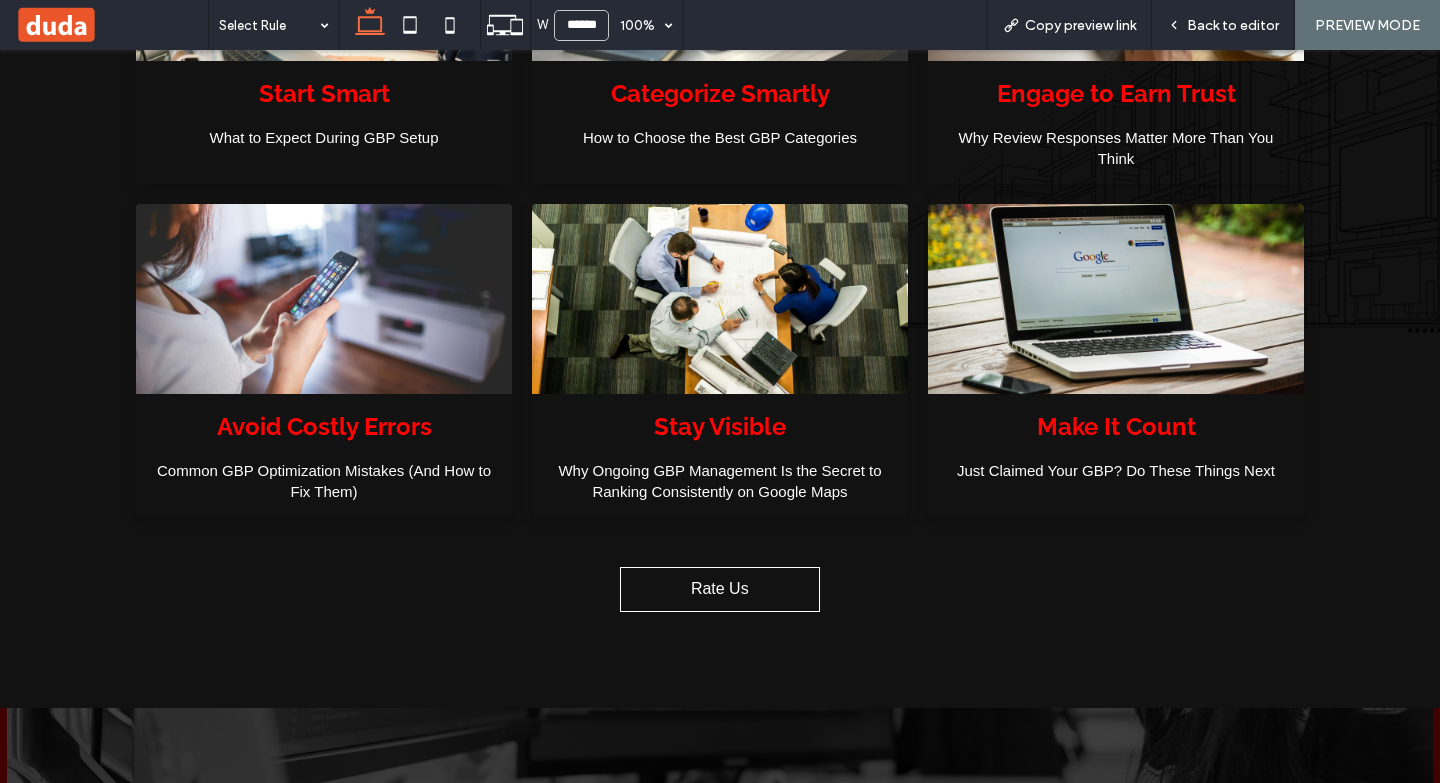 scroll, scrollTop: 4858, scrollLeft: 0, axis: vertical 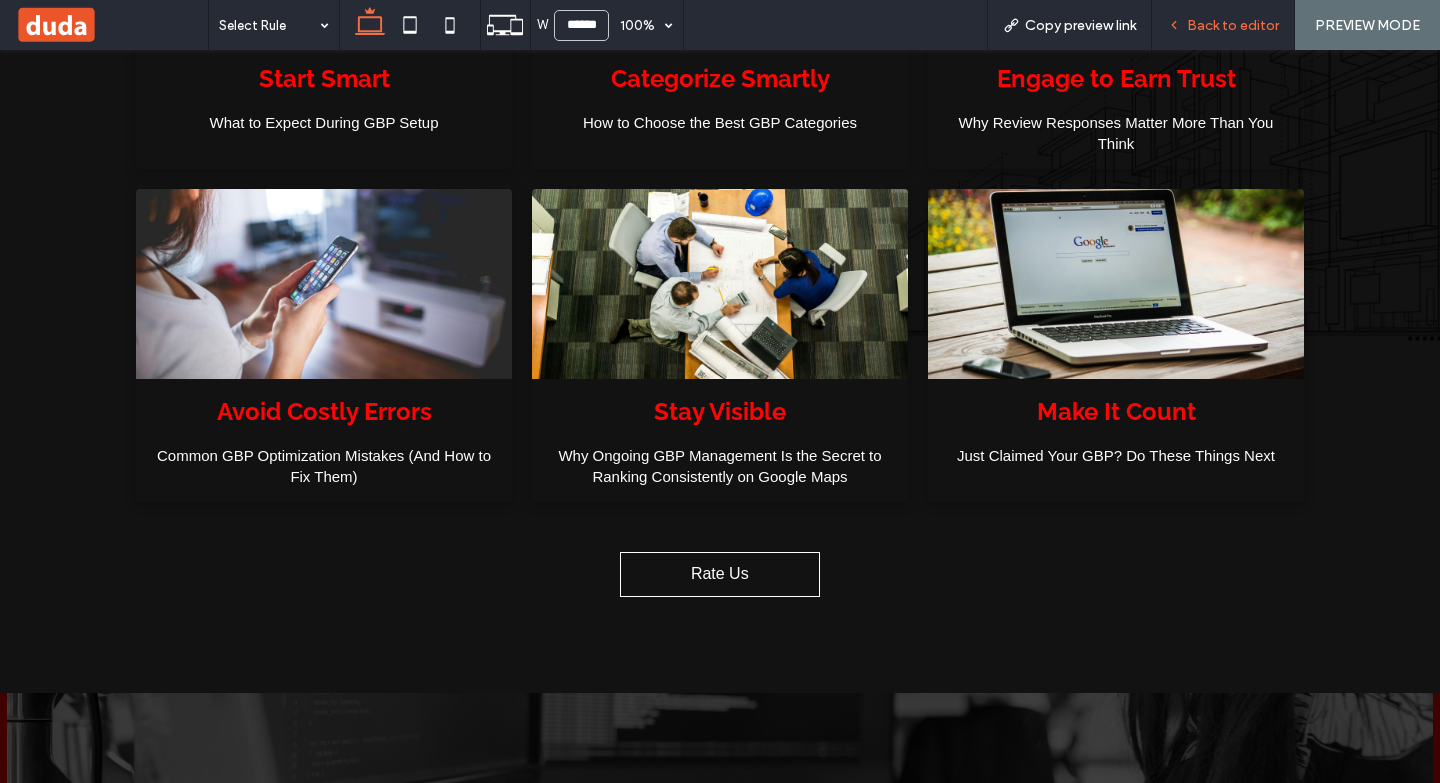 drag, startPoint x: 1225, startPoint y: 36, endPoint x: 1272, endPoint y: 71, distance: 58.60034 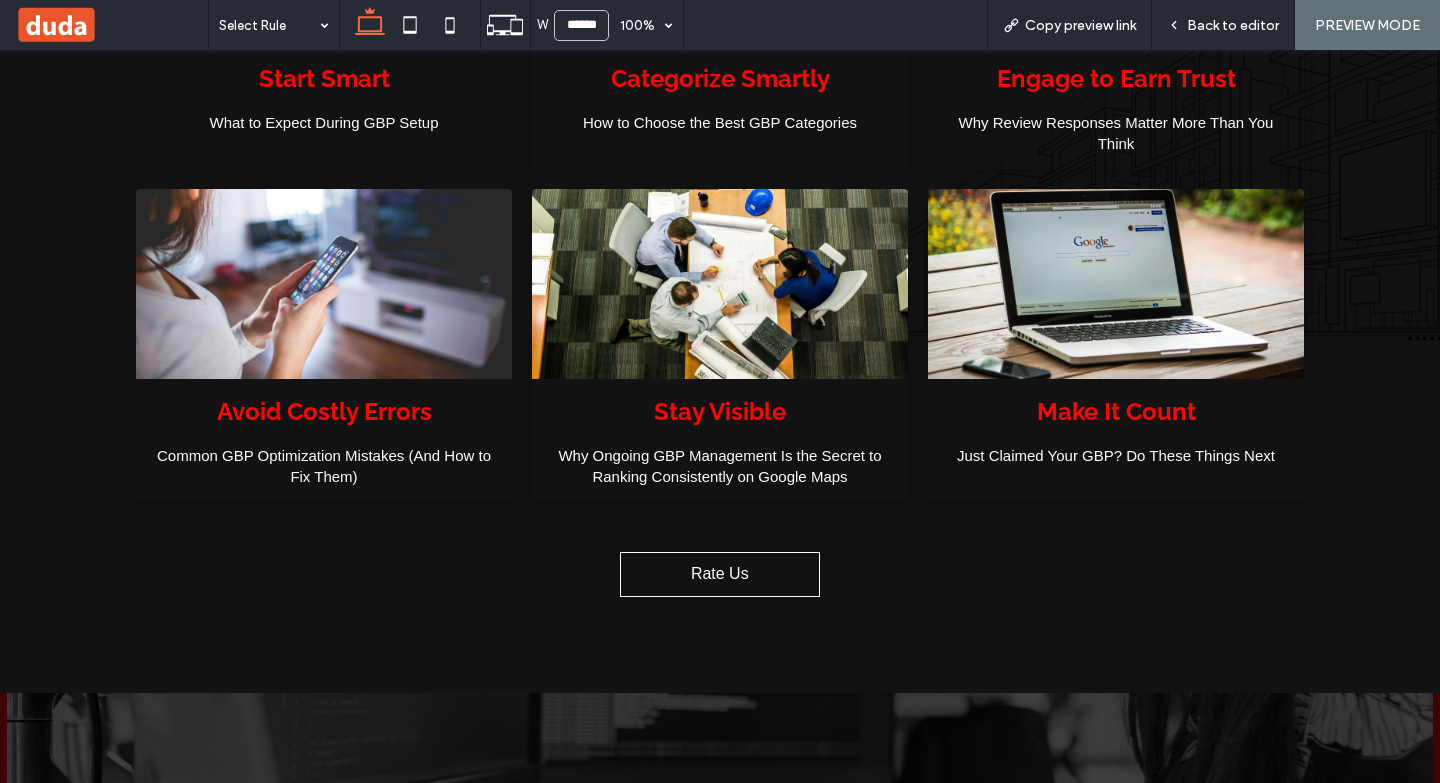 click on "•     Grow Locally. Win More.
•
MapHawk Blog
Start Smart
[DATE]
What to Expect During GBP Setup
Categorize Smartly
[DATE]
How to Choose the Best GBP Categories
Engage to Earn Trust
[DATE]
Why Review Responses Matter More Than You Think
Avoid Costly Errors
[DATE]
Common GBP Optimization Mistakes (And How to Fix Them)
Stay Visible
[DATE]
Why Ongoing GBP Management Is the Secret to Ranking Consistently on Google Maps
Make It Count
[DATE]
Just Claimed Your GBP?                                                              Do These Things Next
Rate Us" at bounding box center [720, 112] 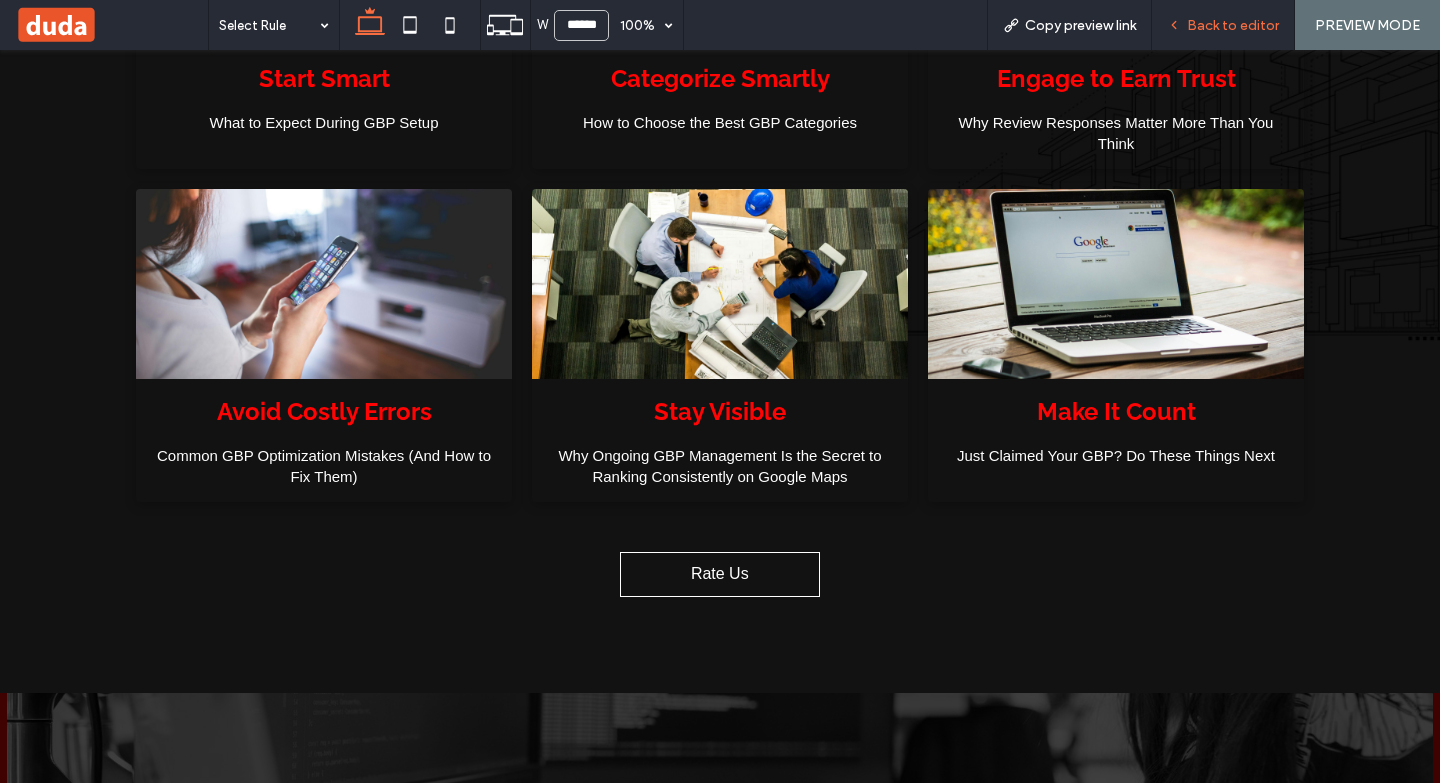 click on "Back to editor" at bounding box center (1223, 25) 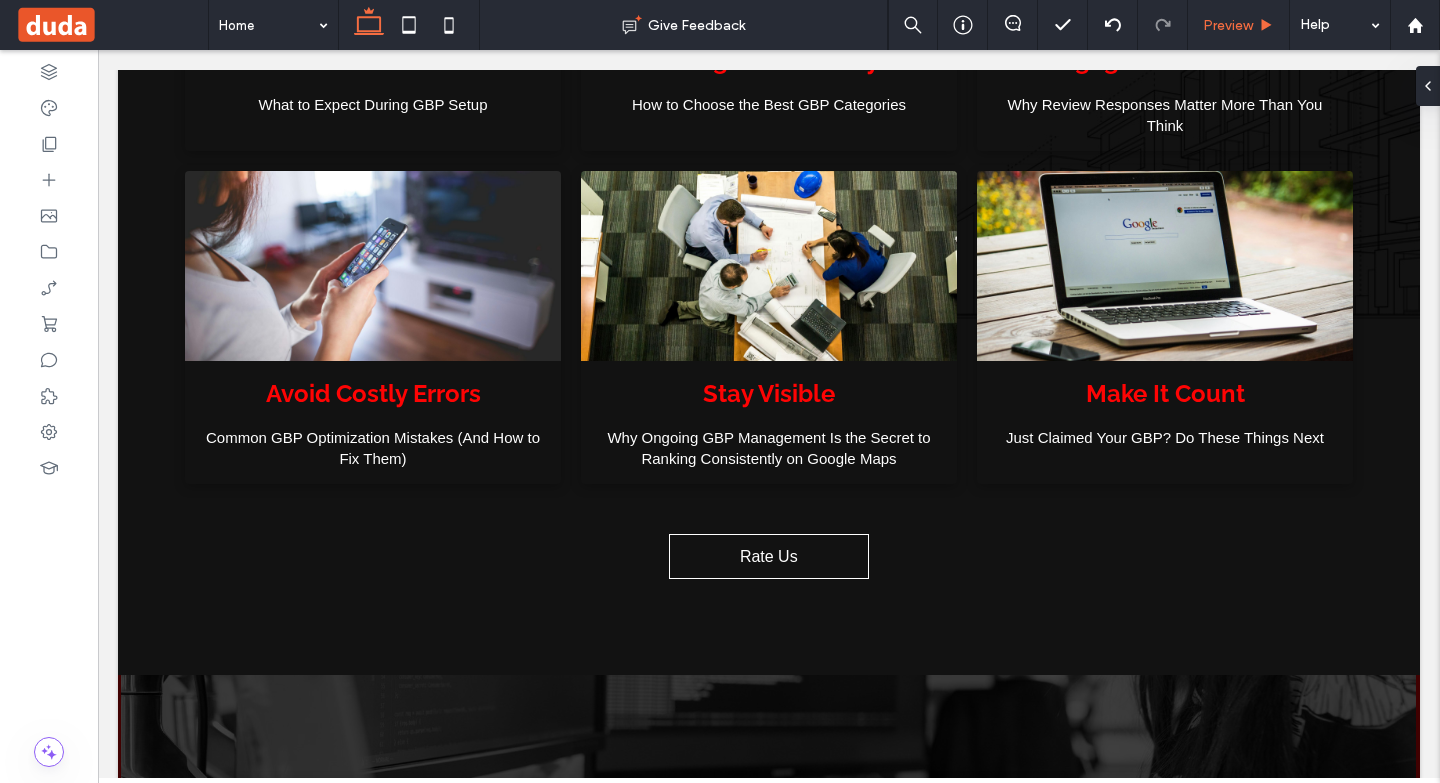 scroll, scrollTop: 4800, scrollLeft: 0, axis: vertical 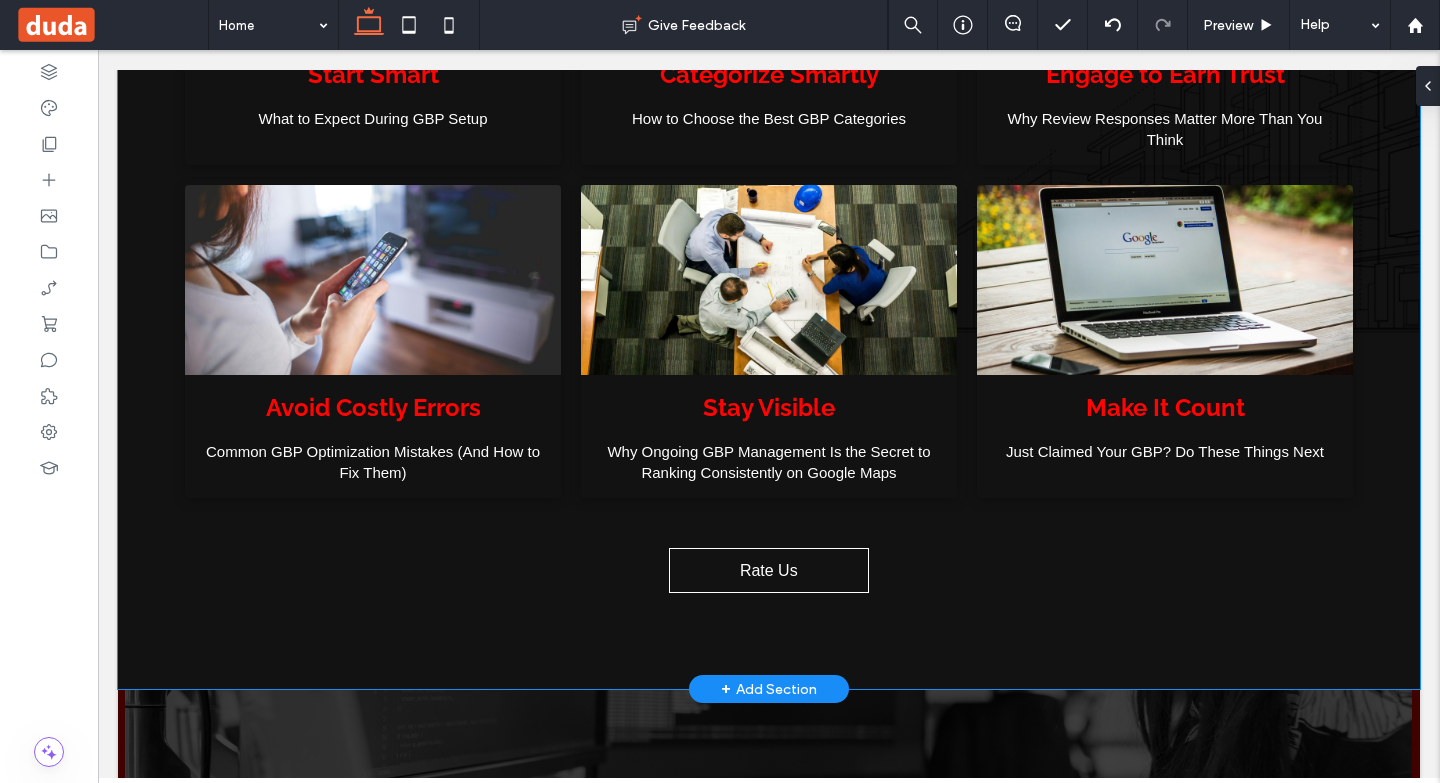 click on "•     Grow Locally. Win More.
•
MapHawk Blog
Start Smart
[DATE]
What to Expect During GBP Setup
Categorize Smartly
[DATE]
How to Choose the Best GBP Categories
Engage to Earn Trust
[DATE]
Why Review Responses Matter More Than You Think
Avoid Costly Errors
[DATE]
Common GBP Optimization Mistakes (And How to Fix Them)
Stay Visible
[DATE]
Why Ongoing GBP Management Is the Secret to Ranking Consistently on Google Maps
Make It Count
[DATE]
Just Claimed Your GBP?                                                              Do These Things Next
Rate Us" at bounding box center [769, 108] 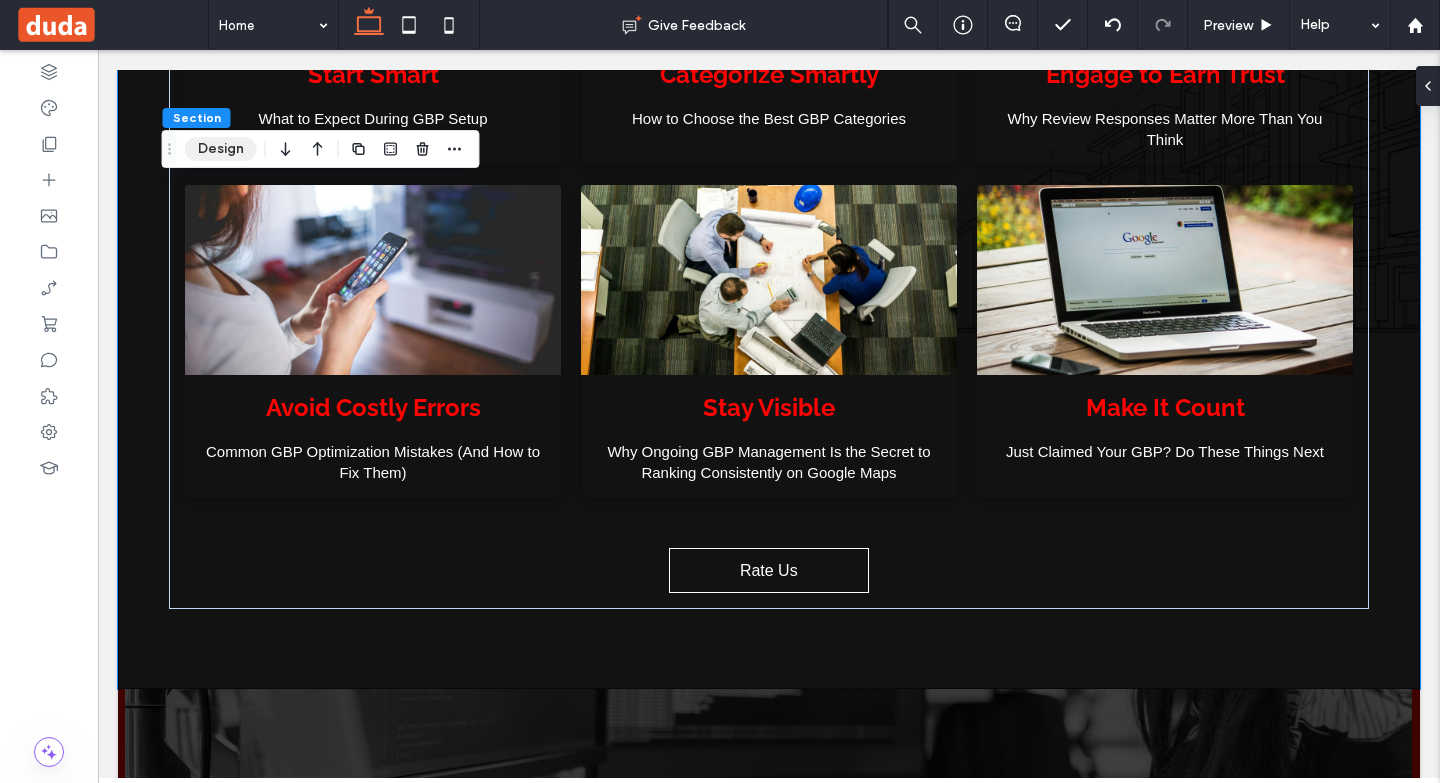 click on "Design" at bounding box center [221, 149] 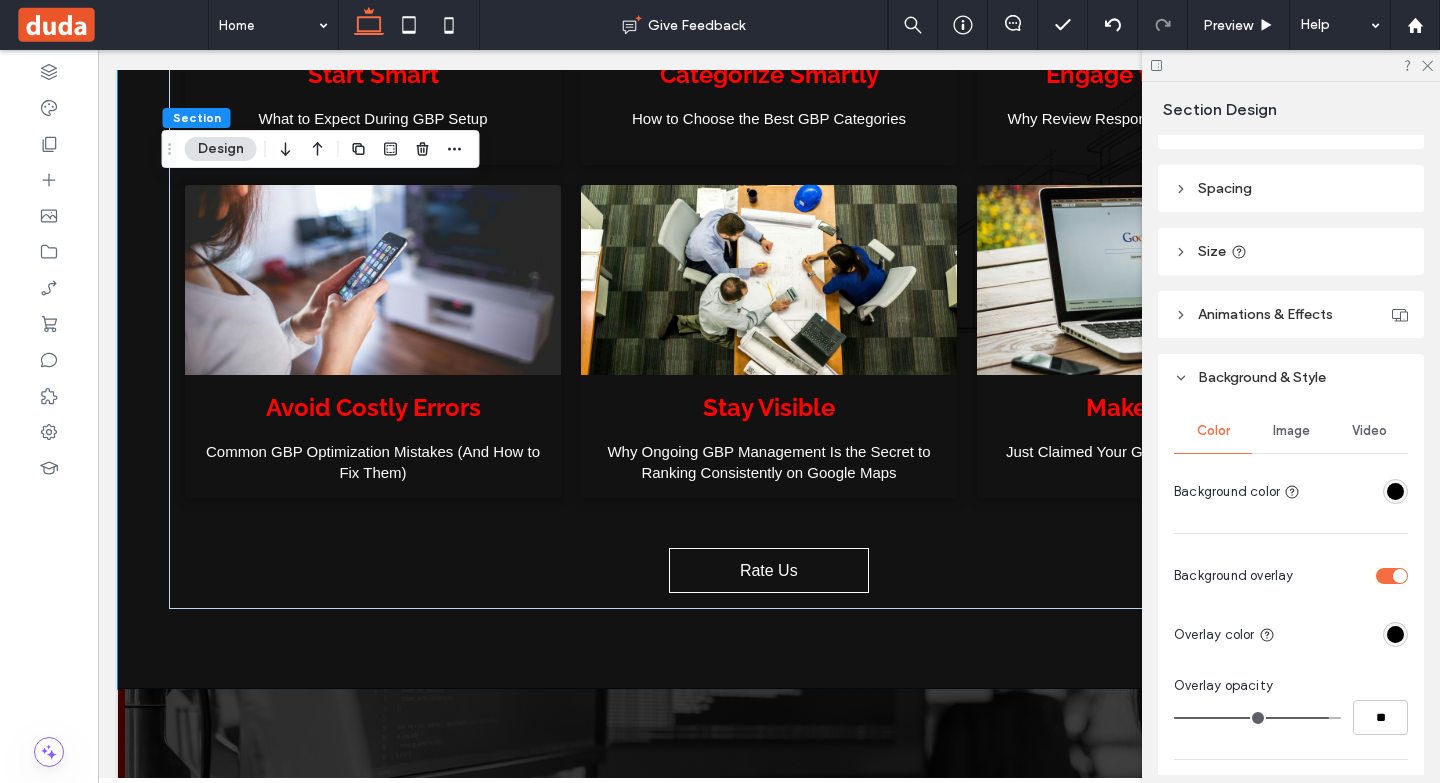 scroll, scrollTop: 143, scrollLeft: 0, axis: vertical 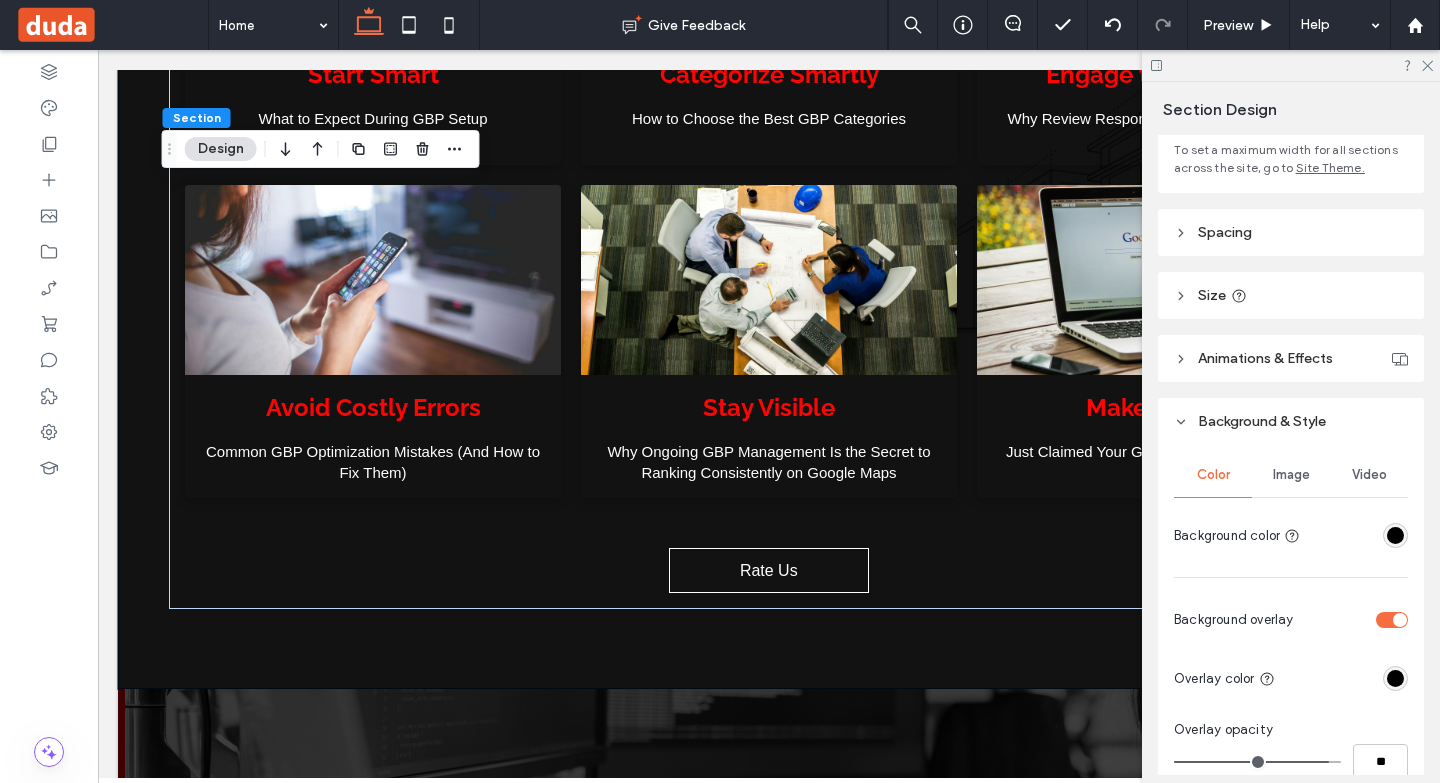 click on "Image" at bounding box center [1291, 475] 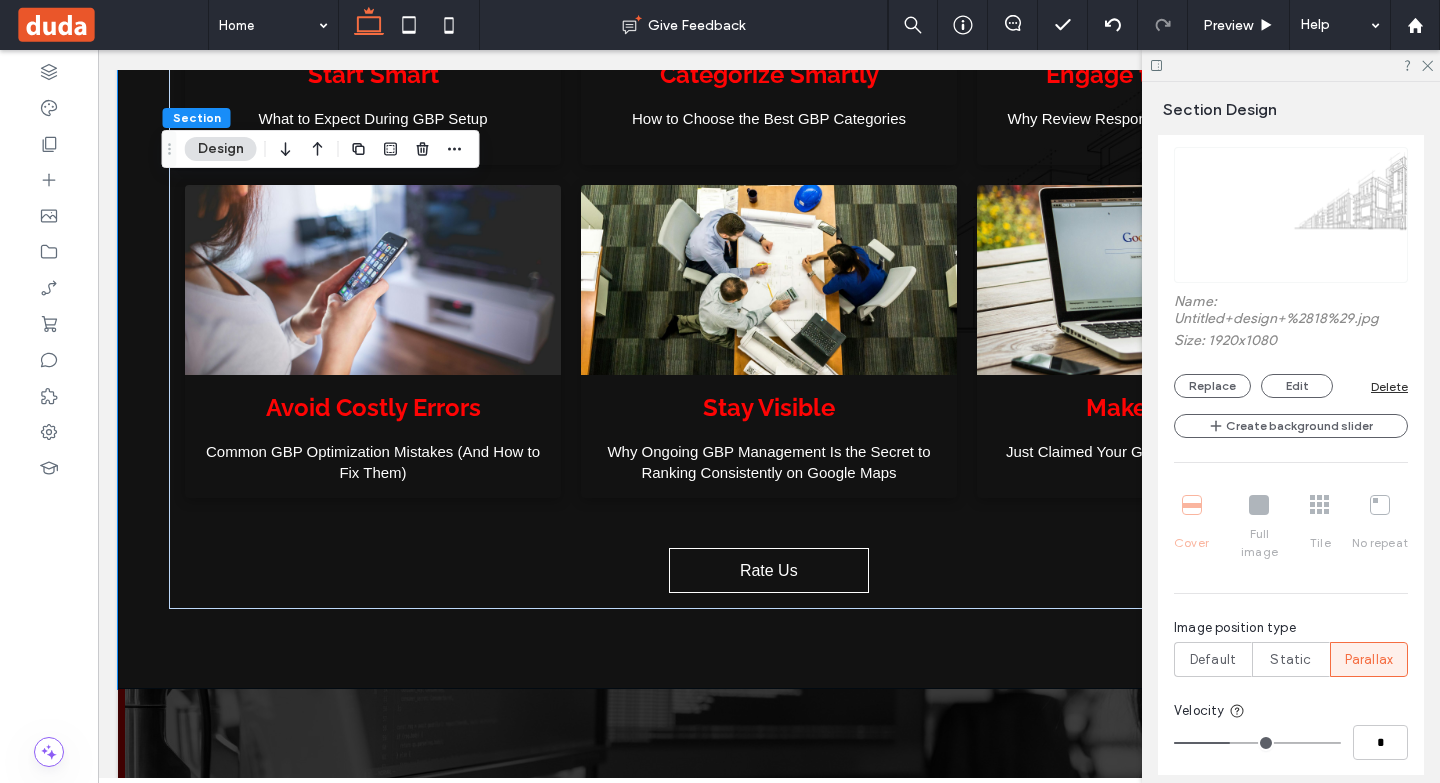 scroll, scrollTop: 543, scrollLeft: 0, axis: vertical 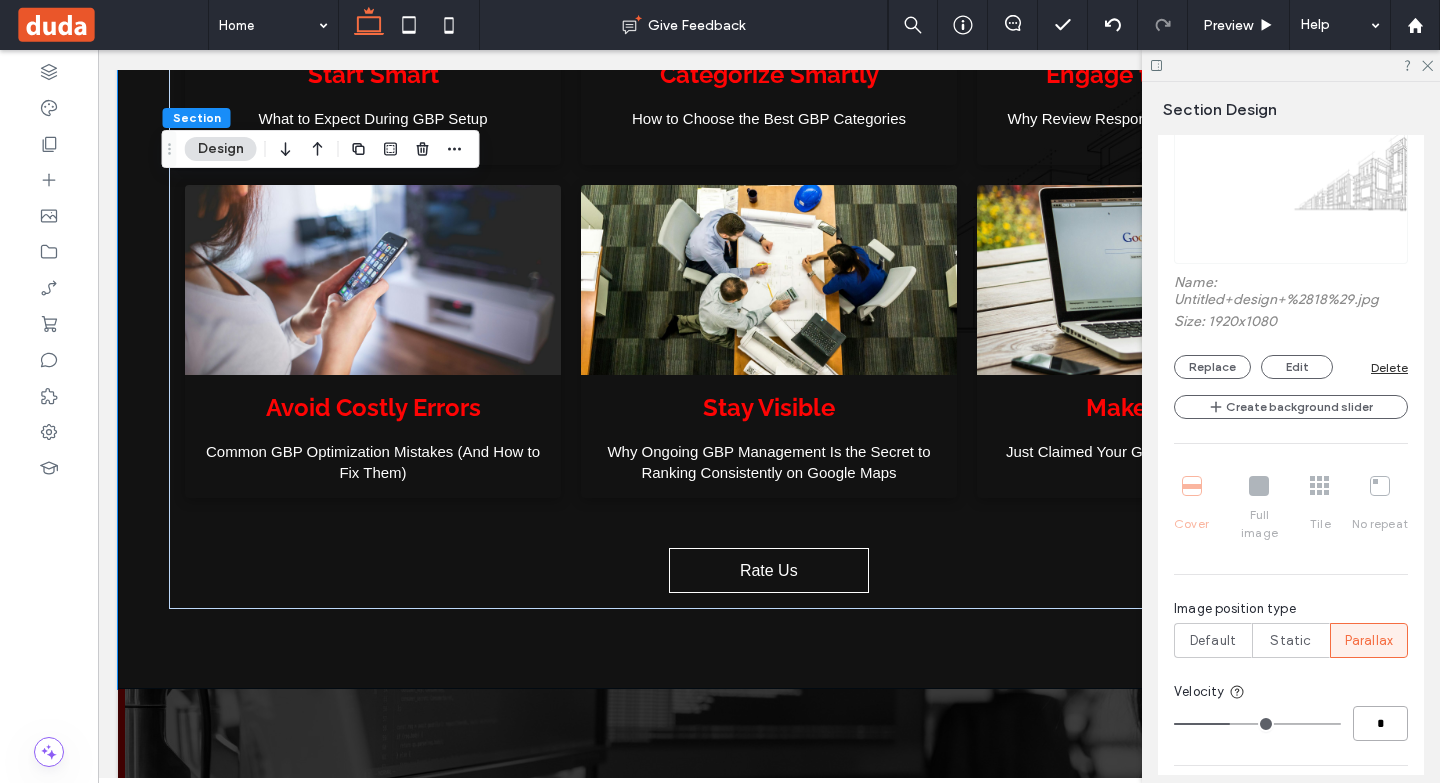 click on "*" at bounding box center (1380, 723) 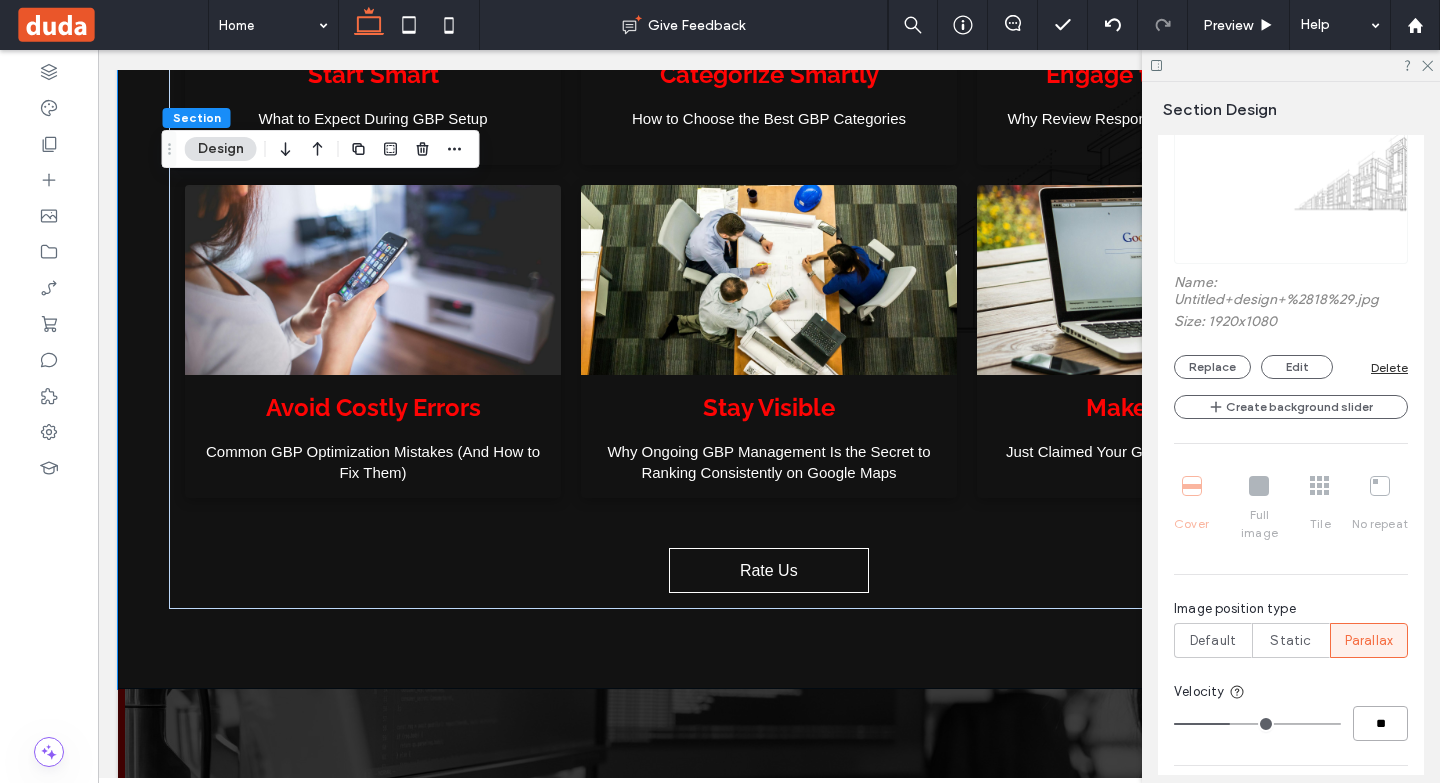type on "**" 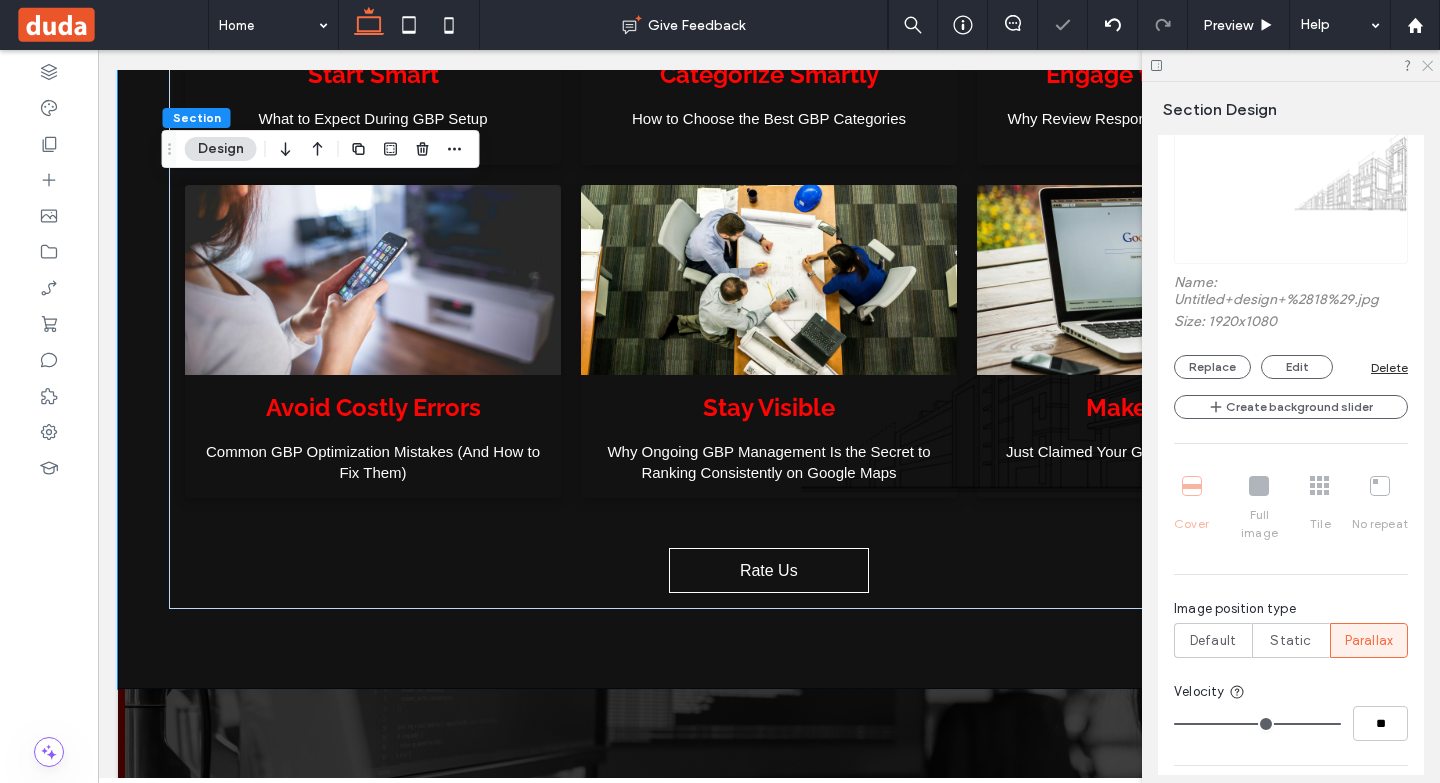 click 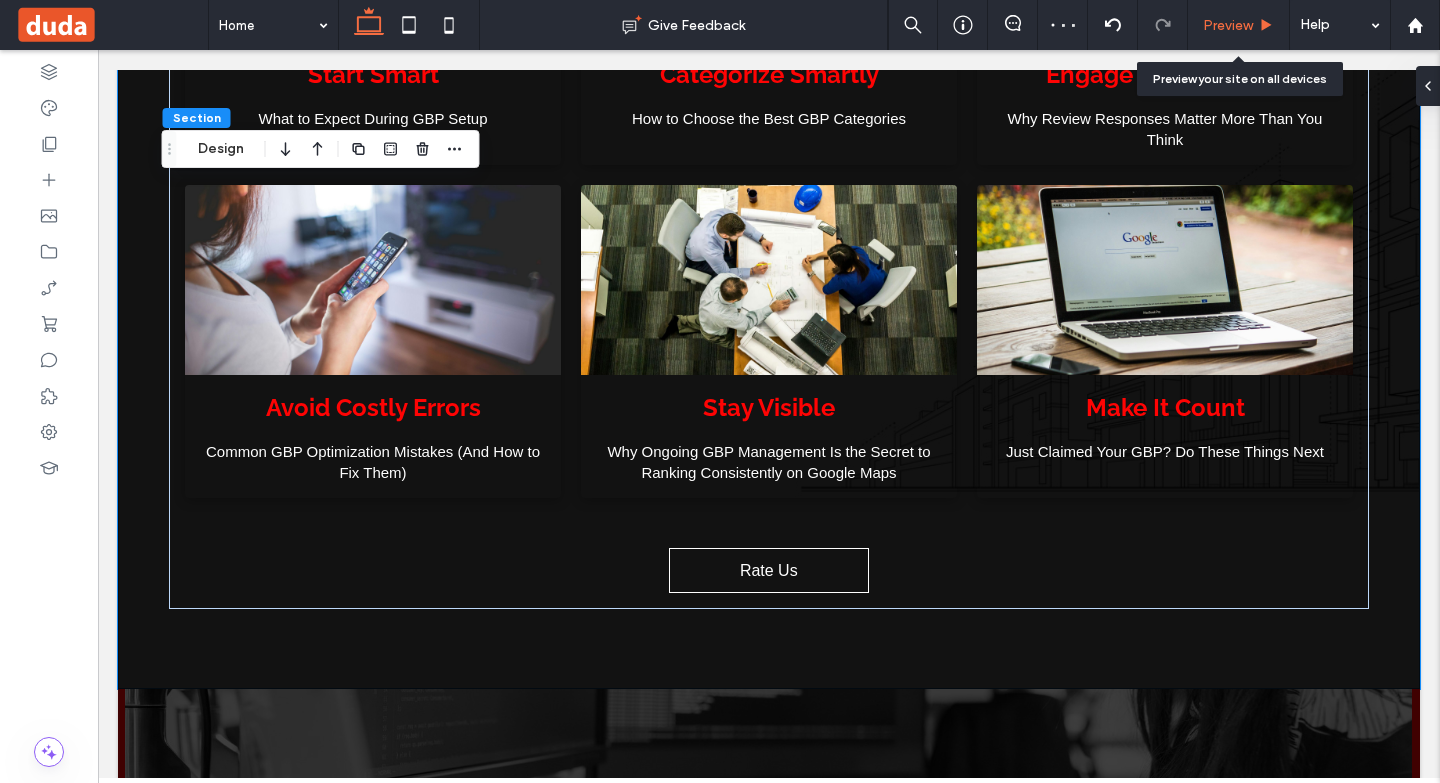click on "Preview" at bounding box center [1238, 25] 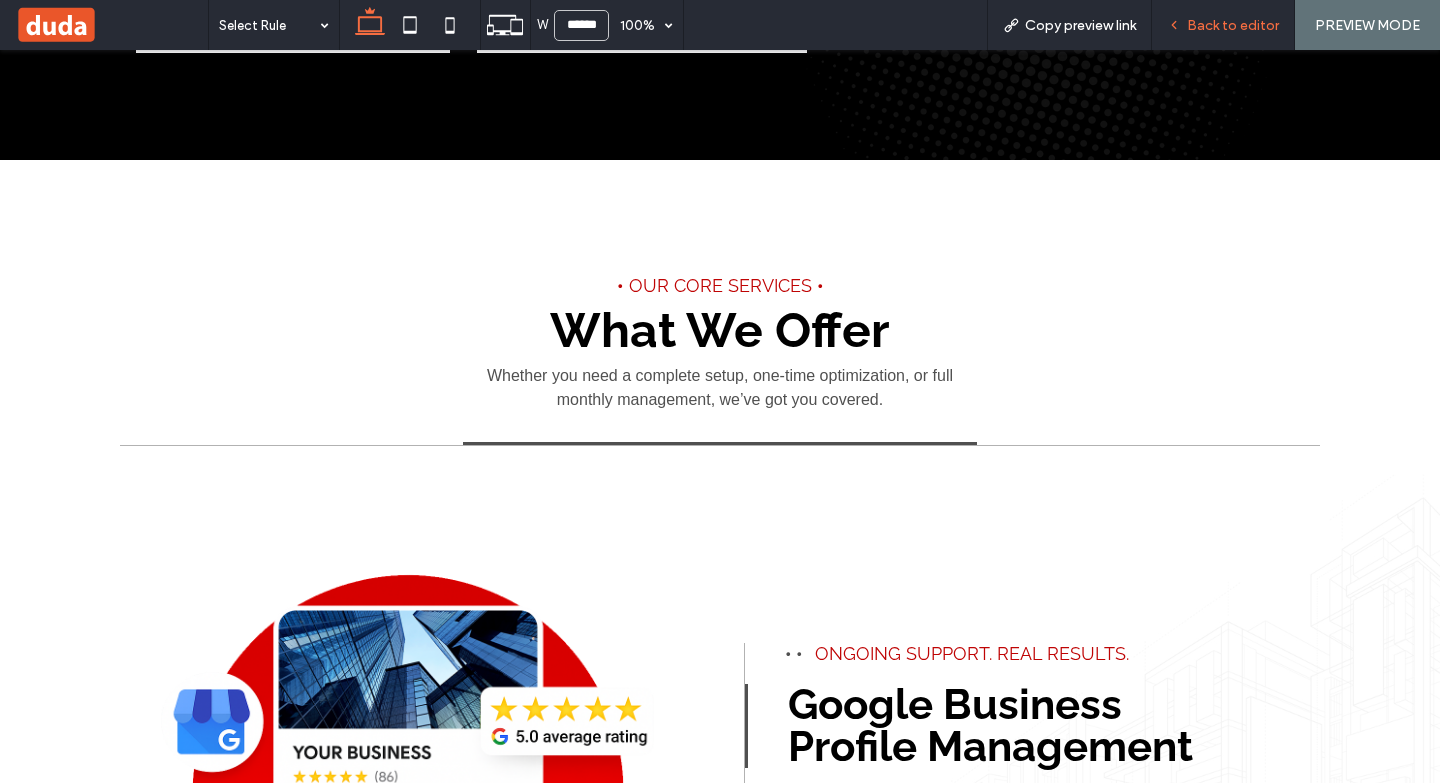 click on "Back to editor" at bounding box center [1233, 25] 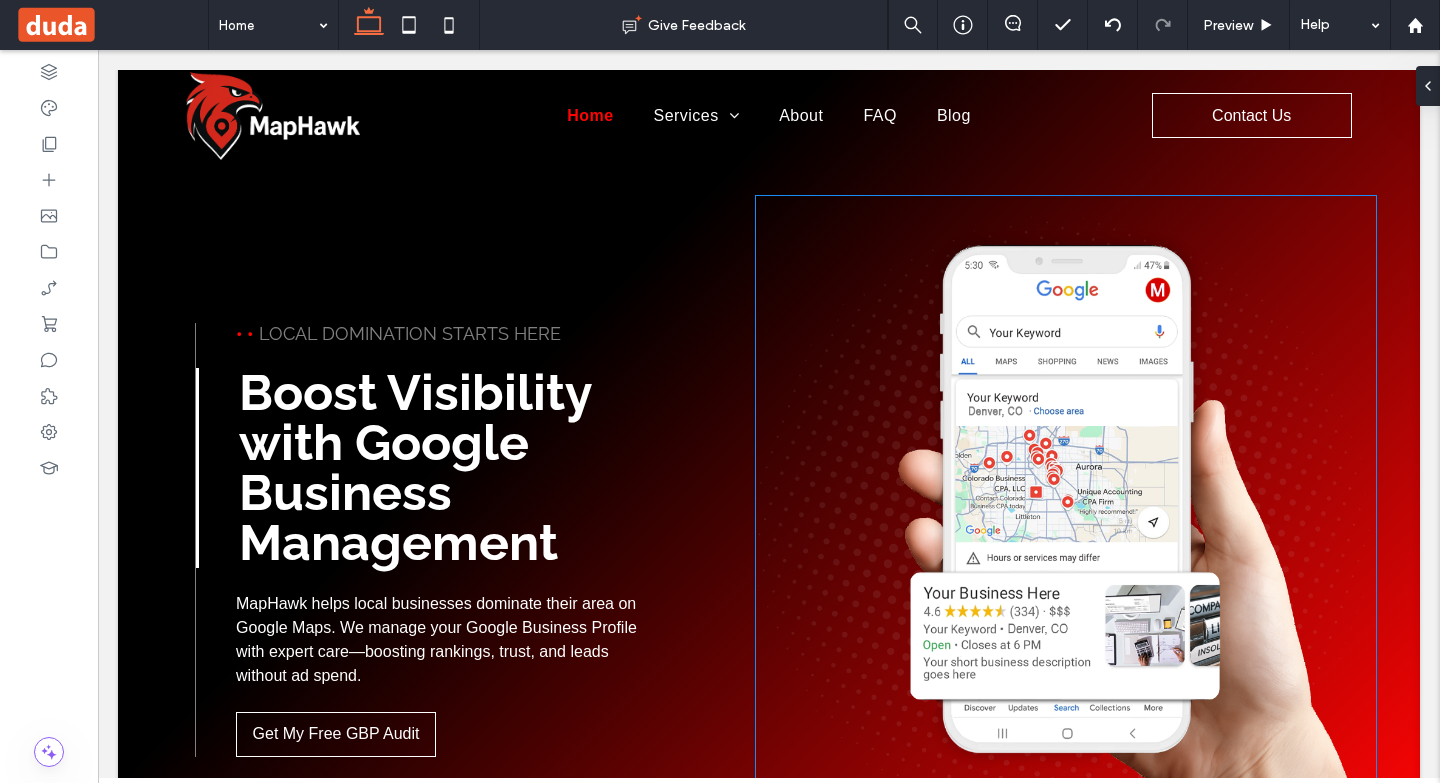 scroll, scrollTop: 0, scrollLeft: 0, axis: both 